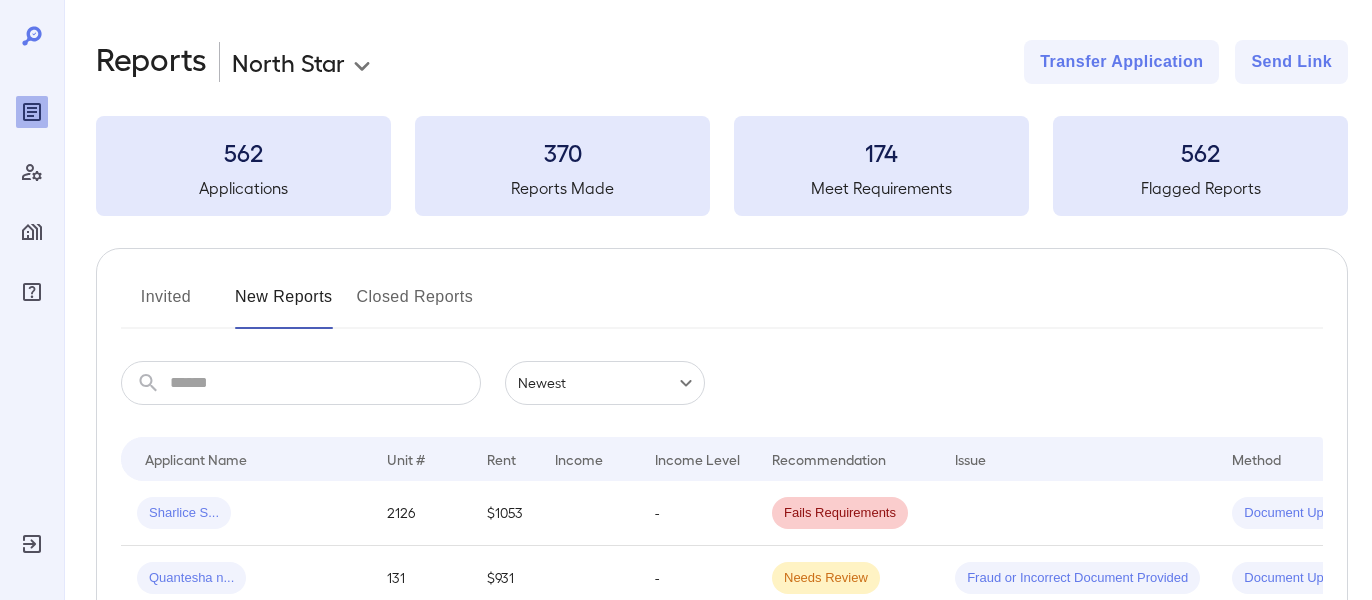 scroll, scrollTop: 0, scrollLeft: 0, axis: both 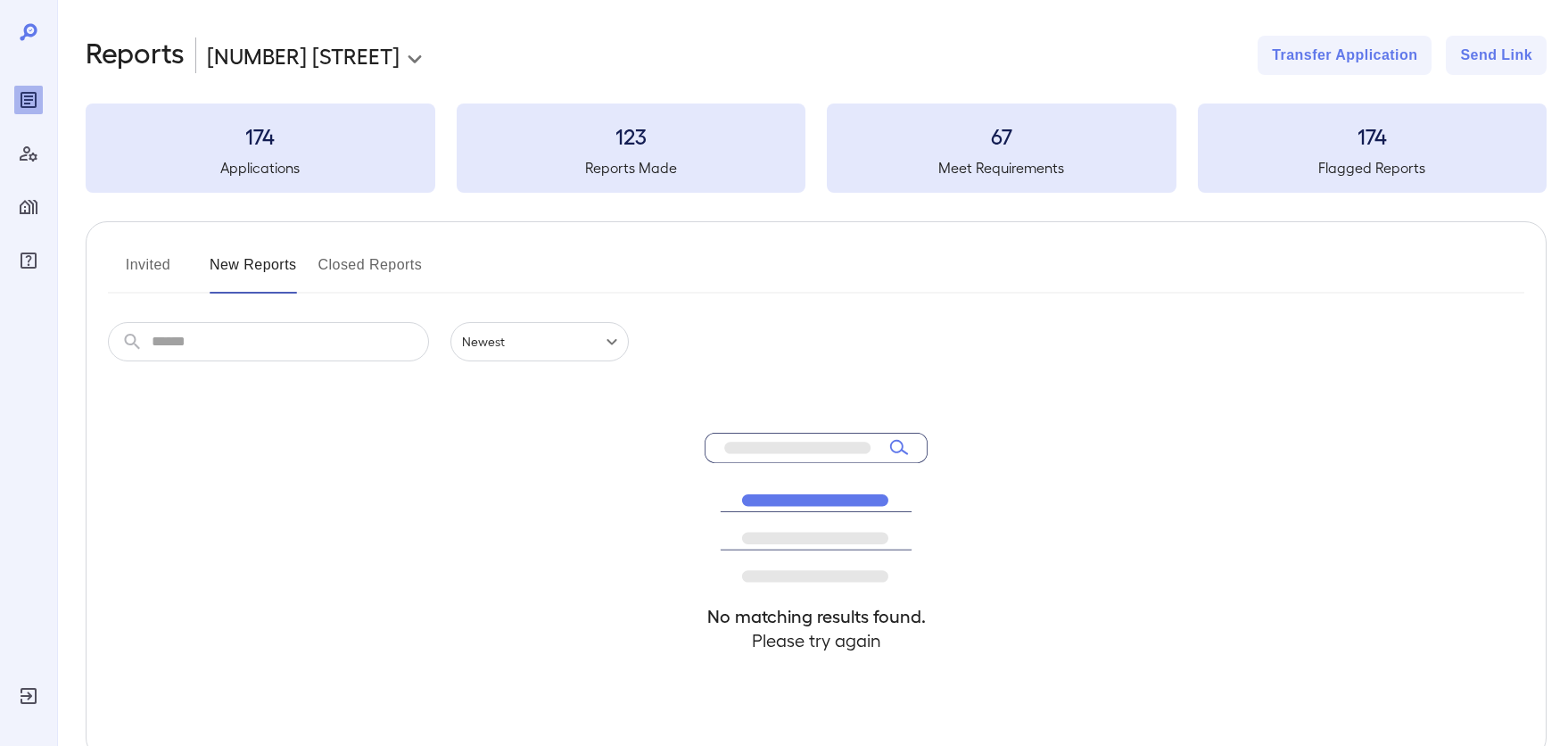 click on "**********" at bounding box center (816, 55) 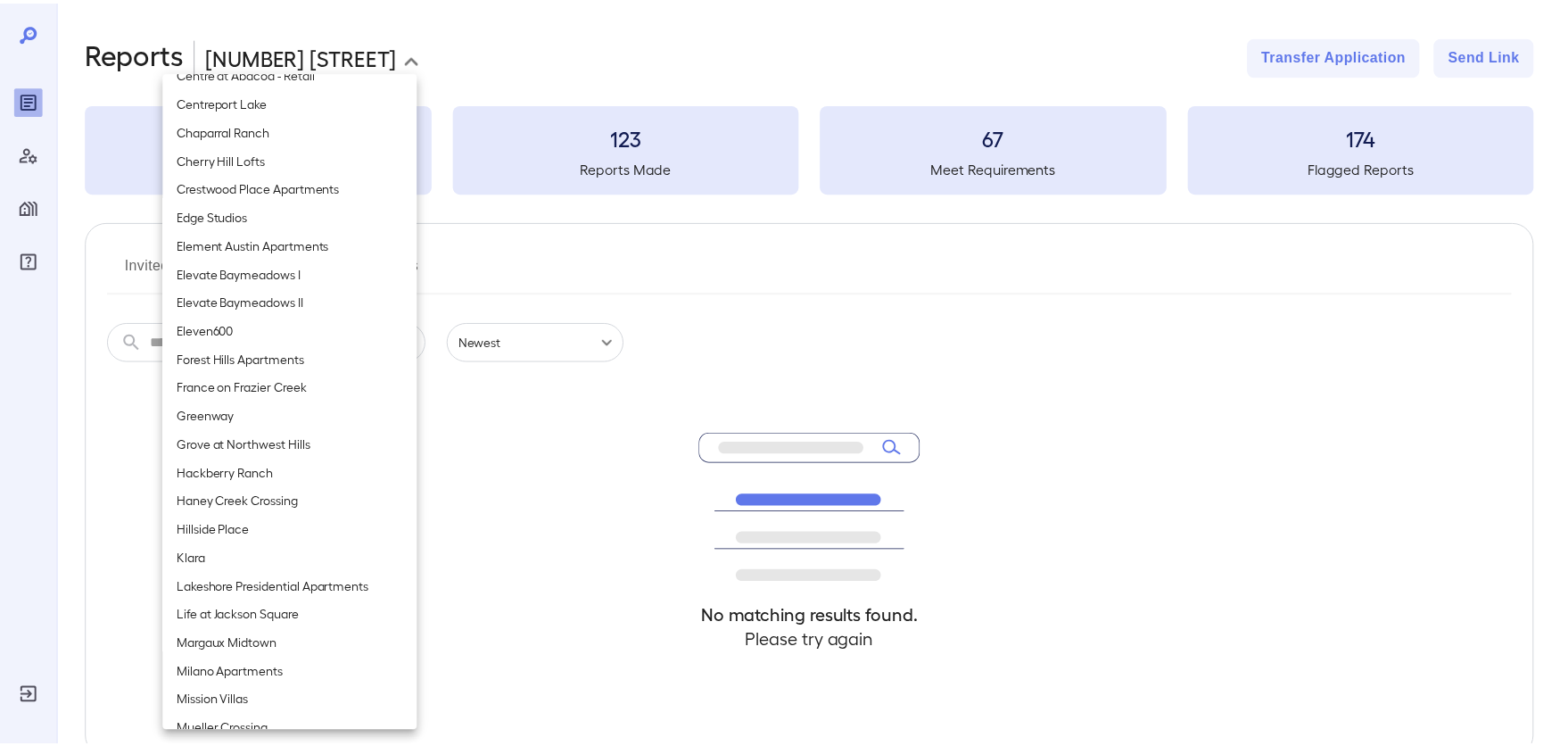 scroll, scrollTop: 803, scrollLeft: 0, axis: vertical 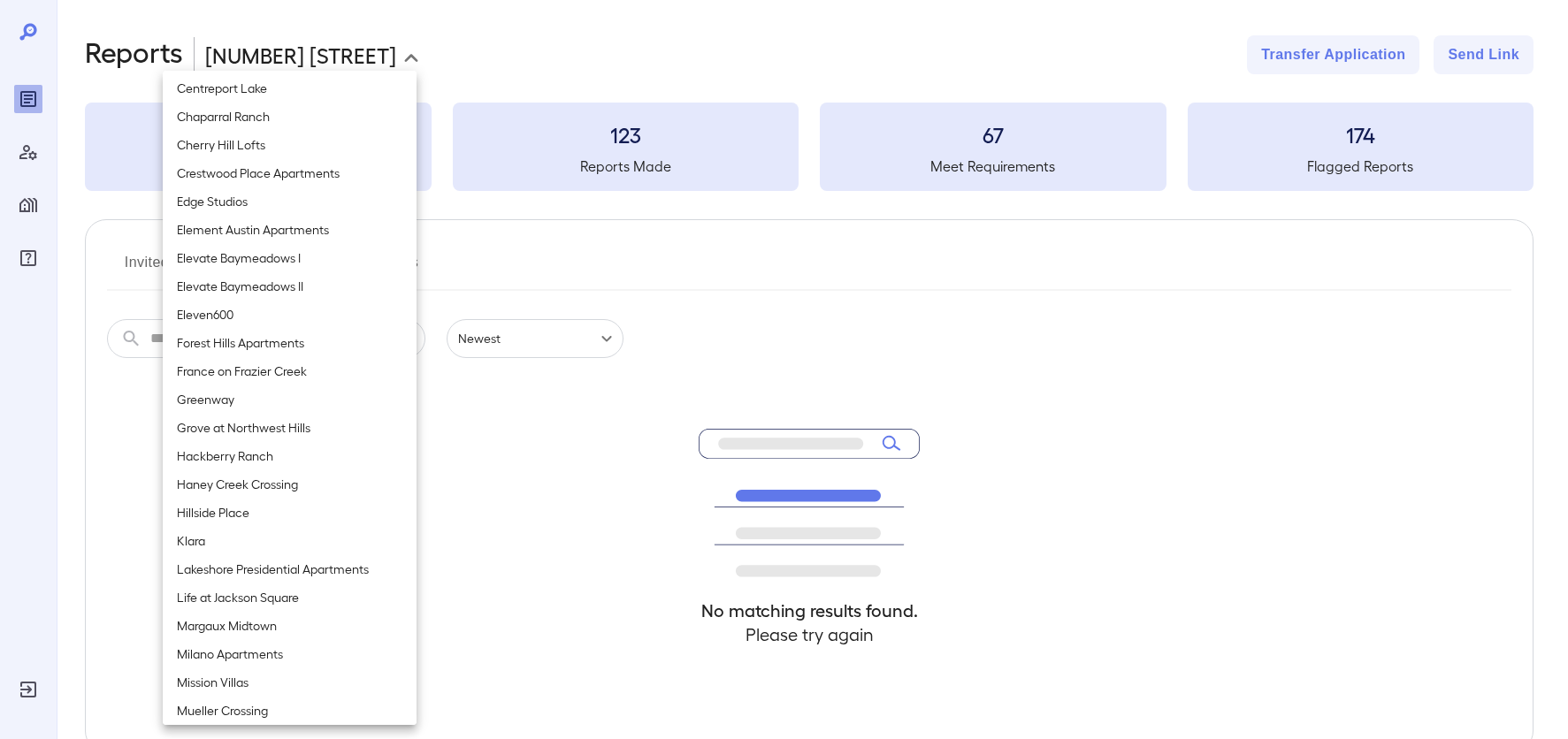 click on "Life at Jackson Square" at bounding box center [289, 598] 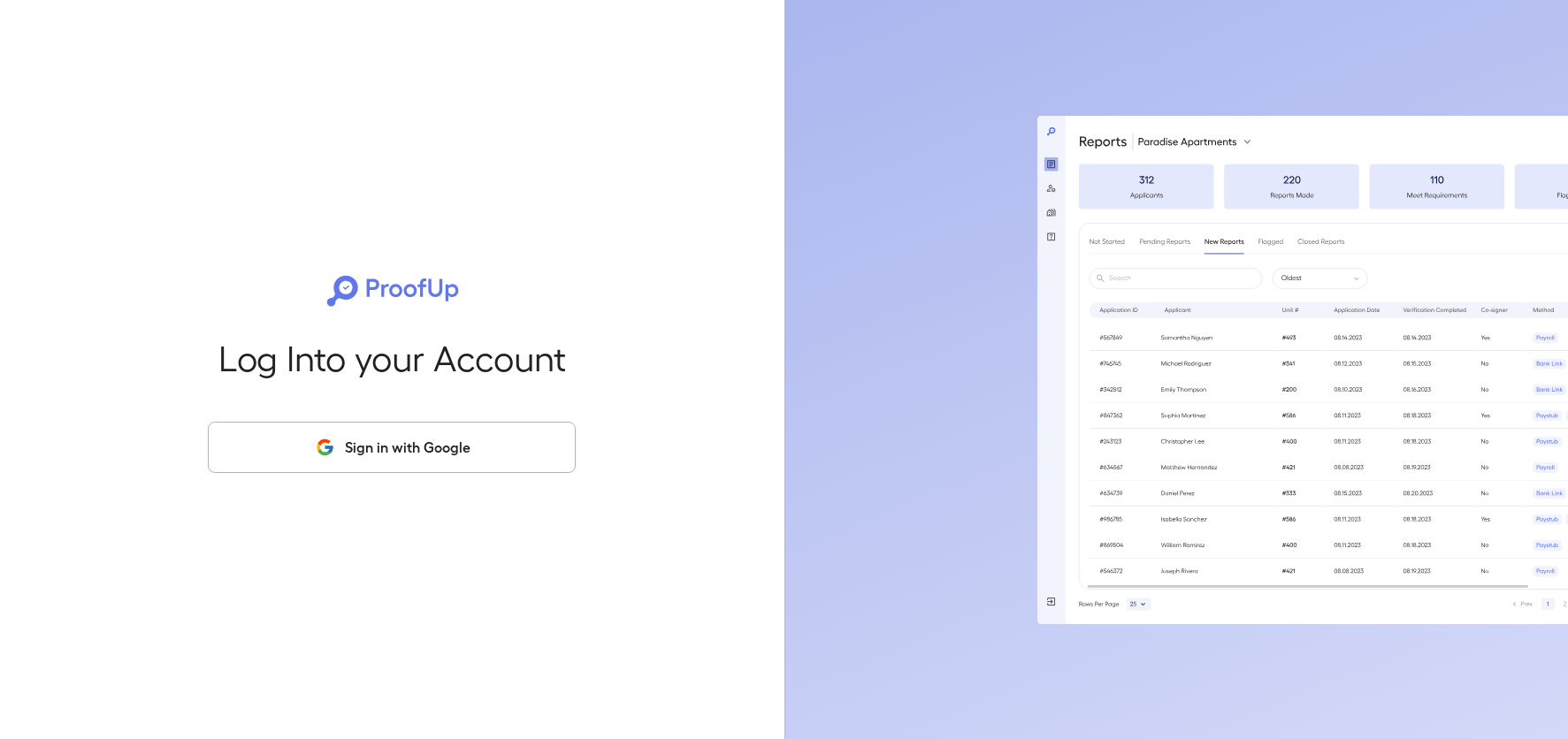 scroll, scrollTop: 0, scrollLeft: 0, axis: both 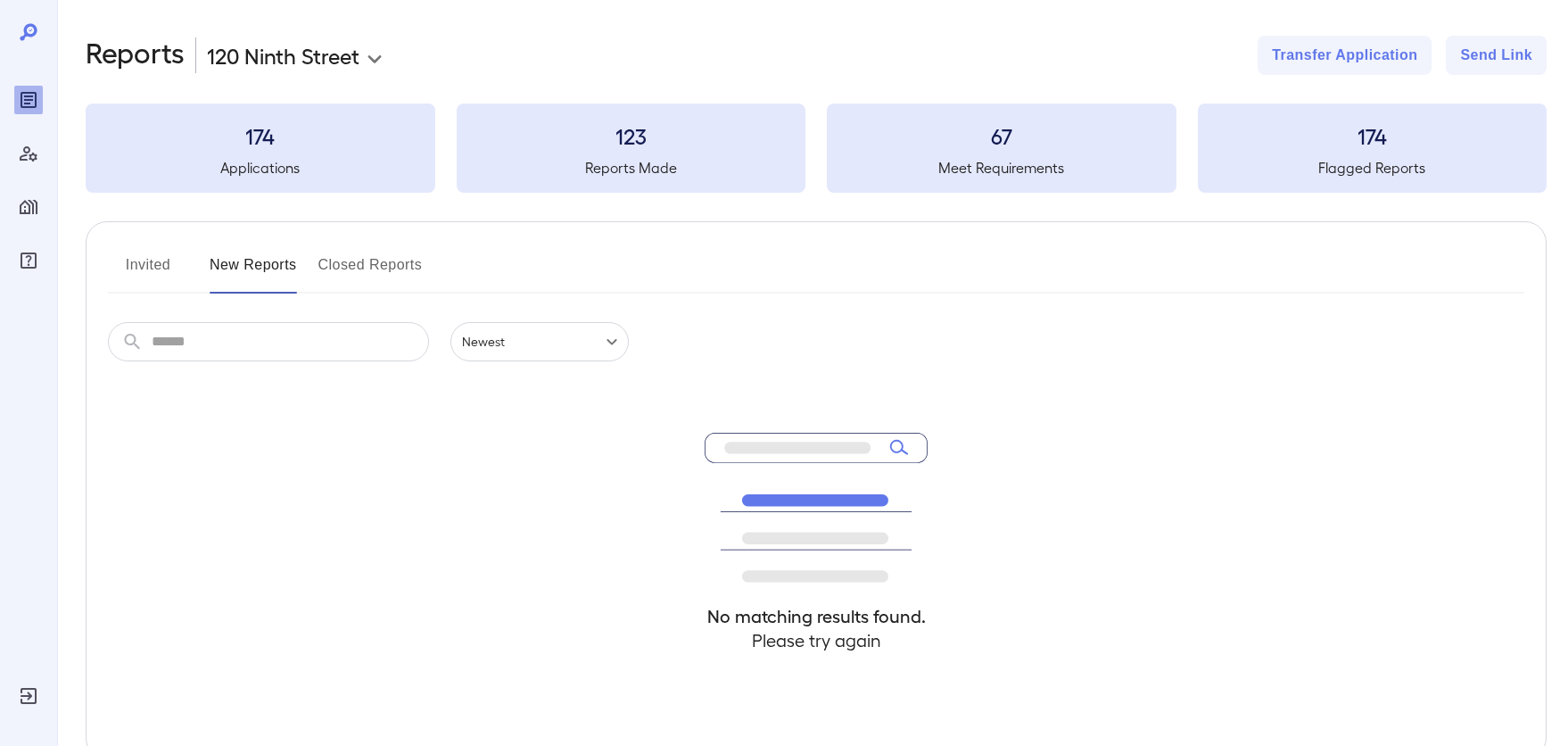 click on "**********" at bounding box center [784, 373] 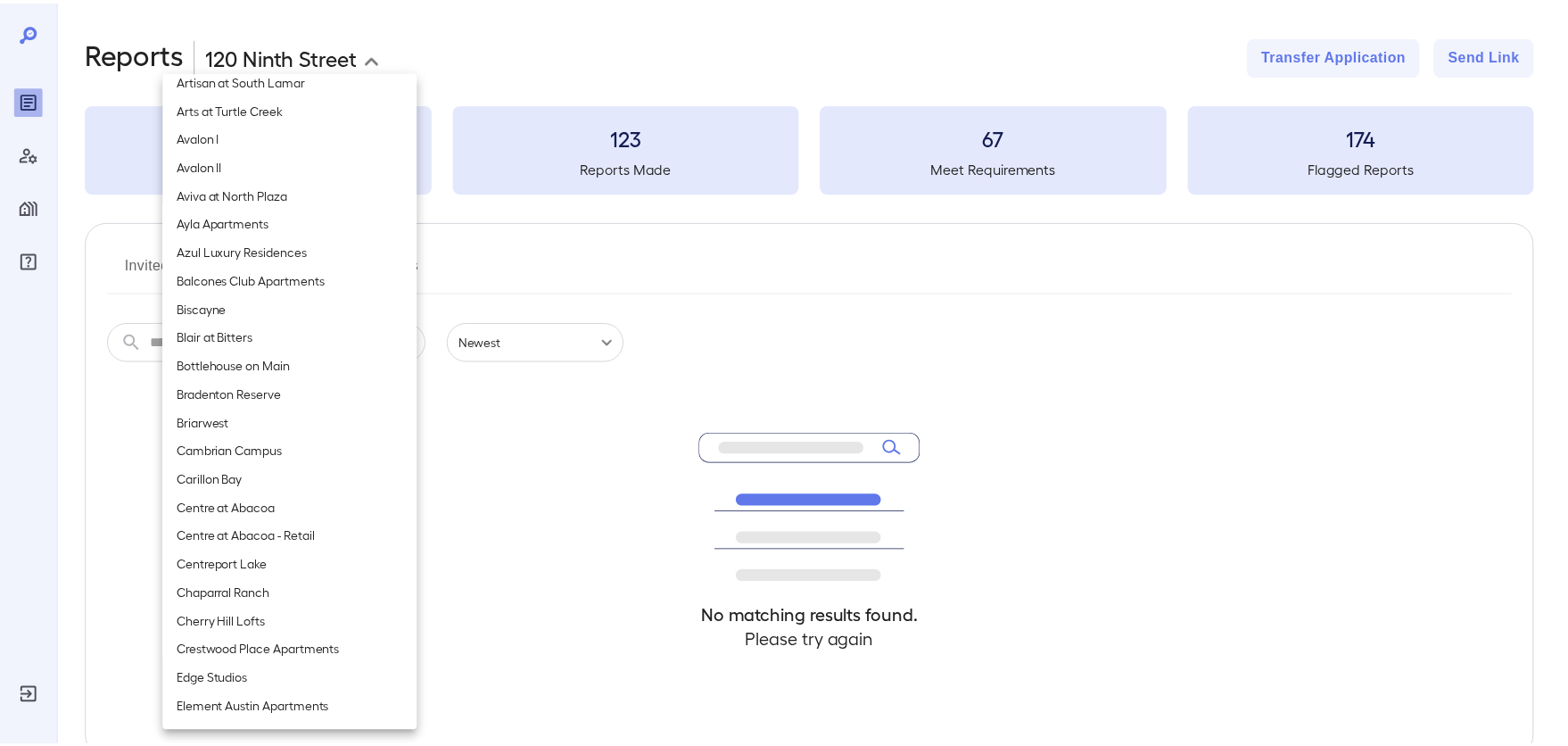 scroll, scrollTop: 803, scrollLeft: 0, axis: vertical 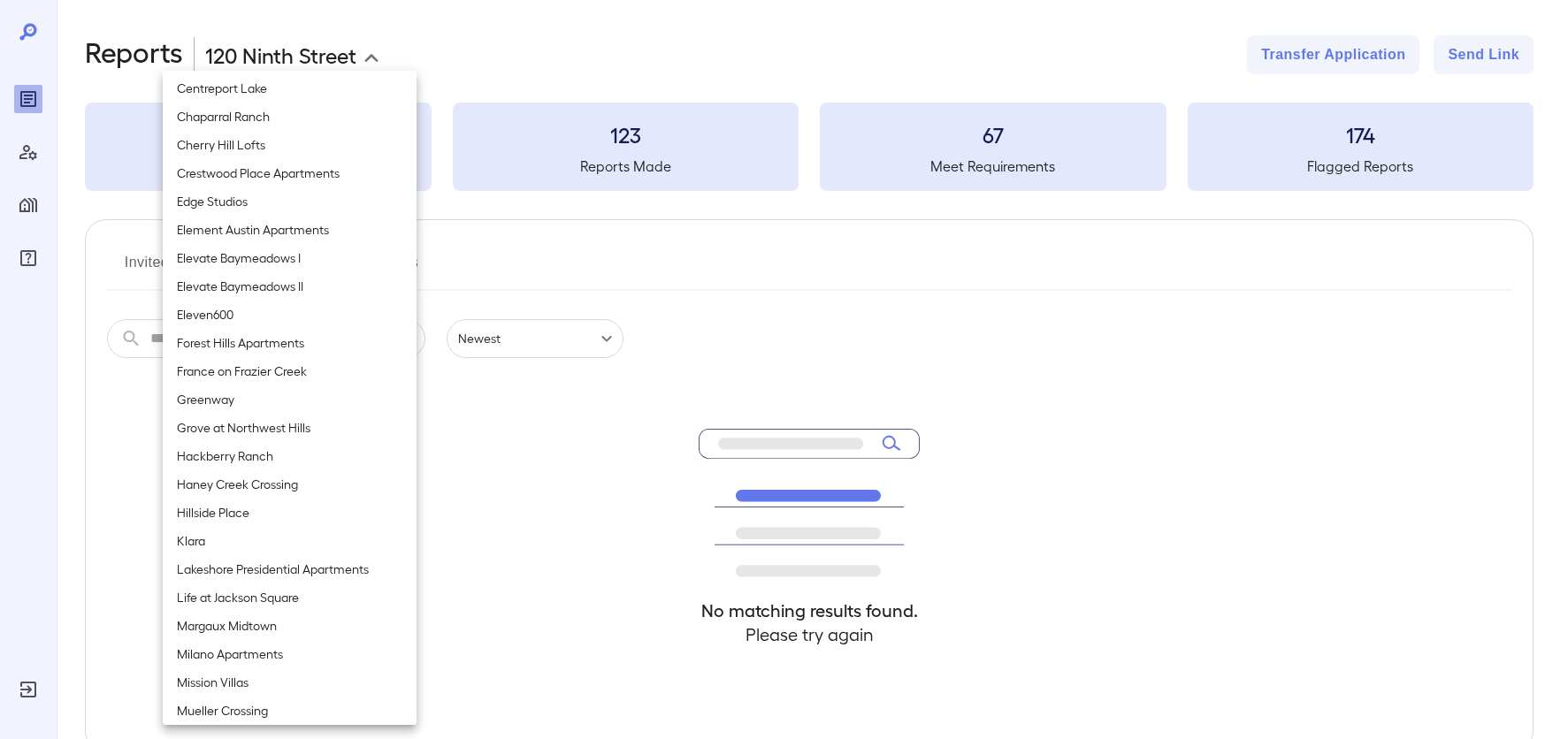 click on "Life at Jackson Square" at bounding box center [289, 598] 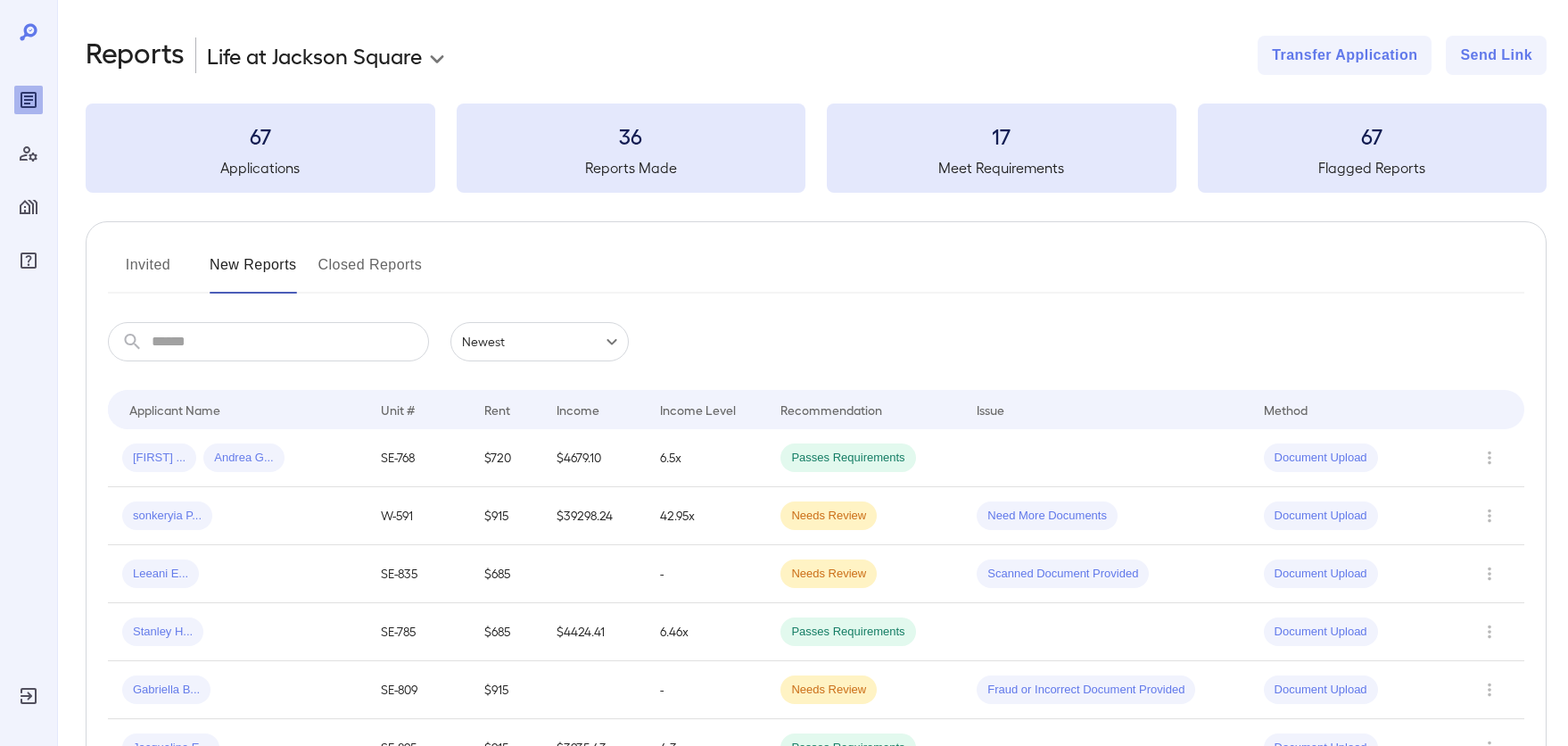 click on "Invited" at bounding box center (148, 272) 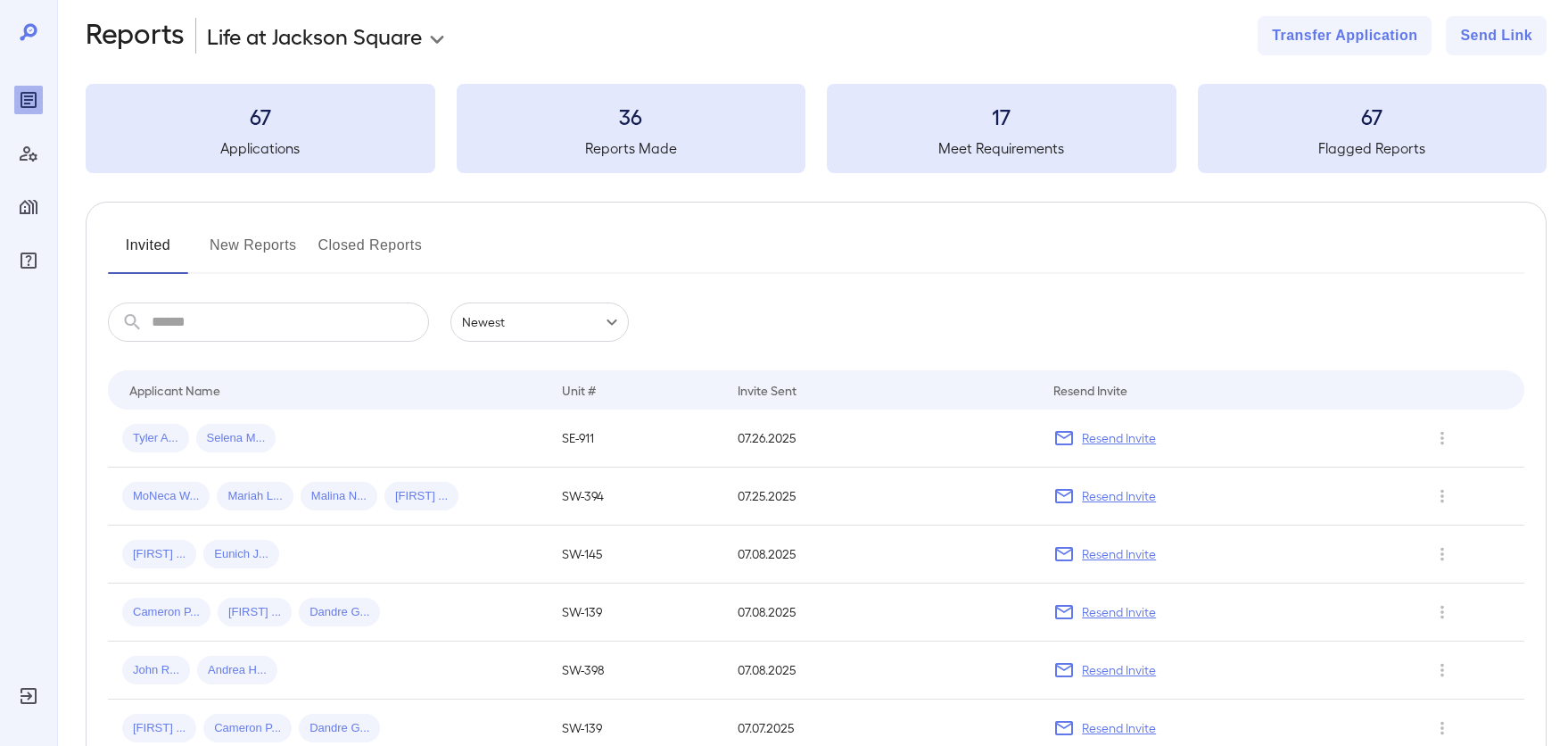scroll, scrollTop: 0, scrollLeft: 0, axis: both 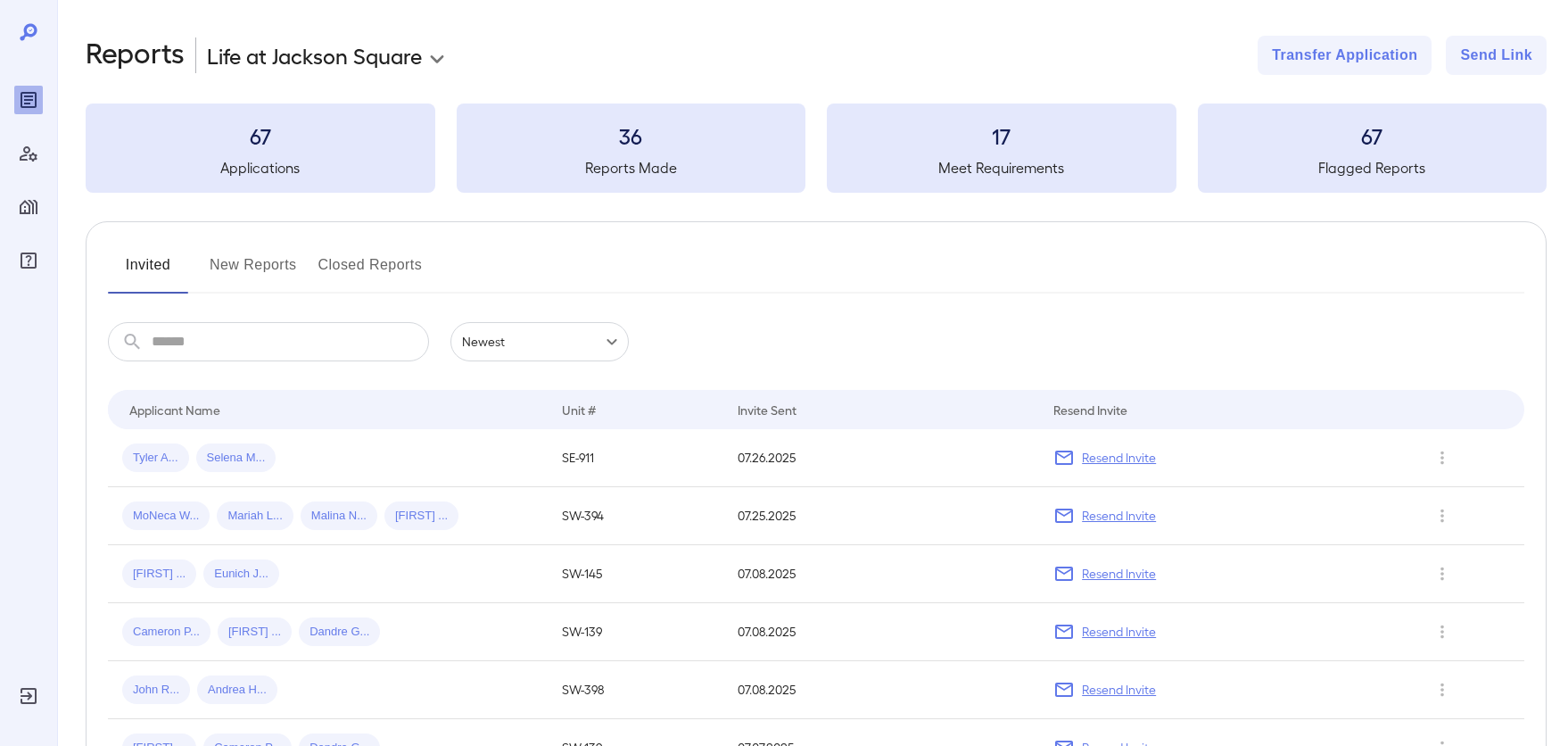 click on "New Reports" at bounding box center [253, 272] 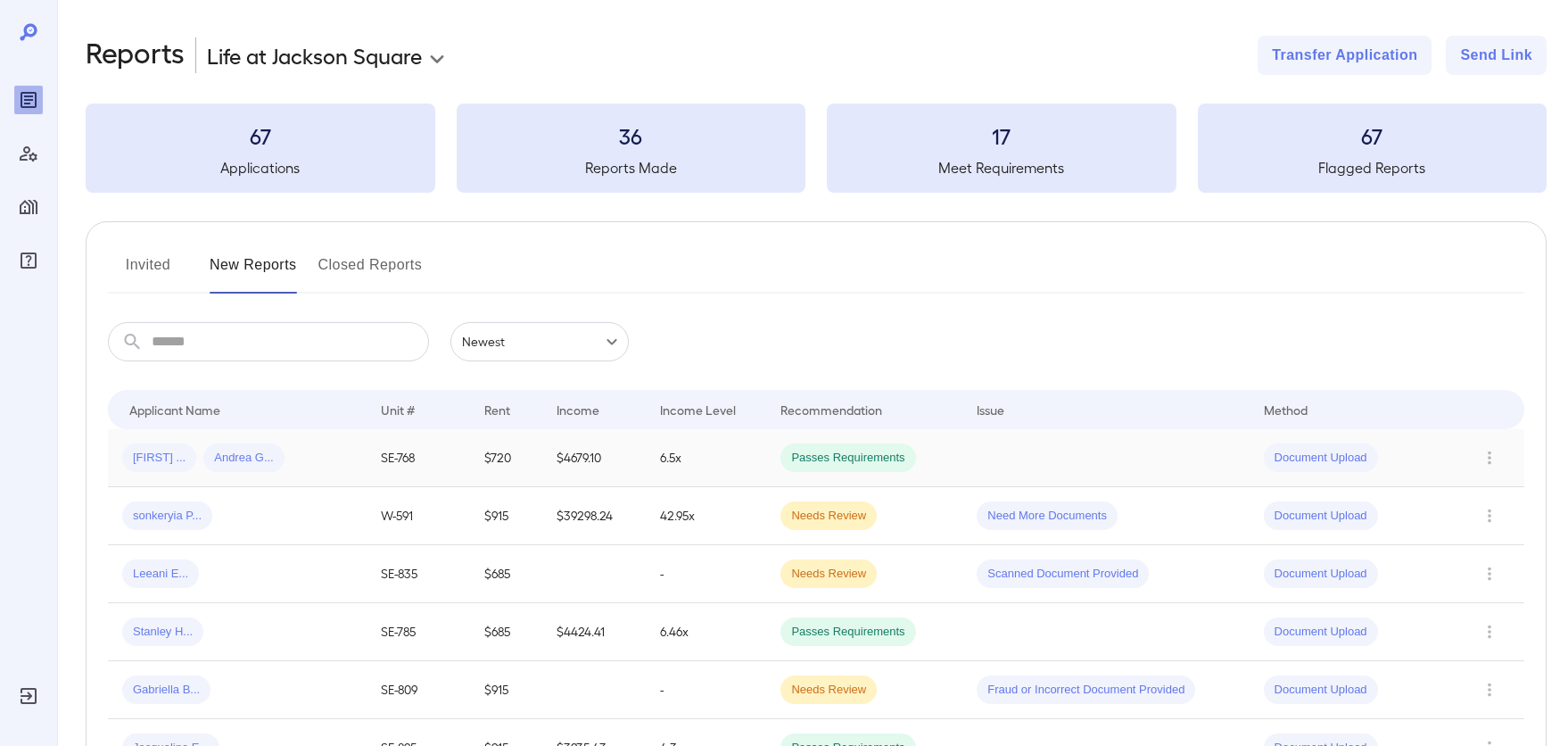 click on "Carolina C... Andrea G..." at bounding box center (237, 458) 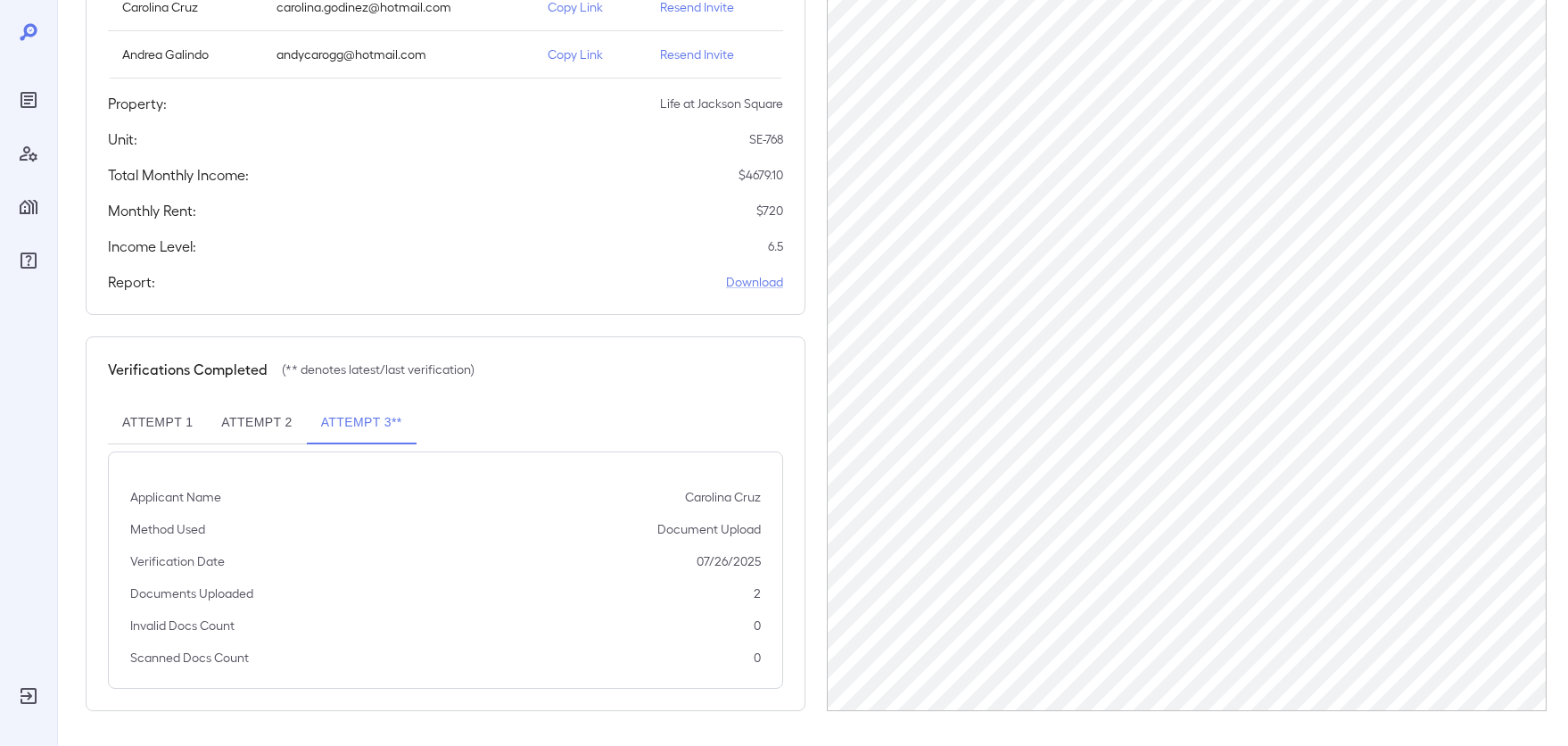 scroll, scrollTop: 301, scrollLeft: 0, axis: vertical 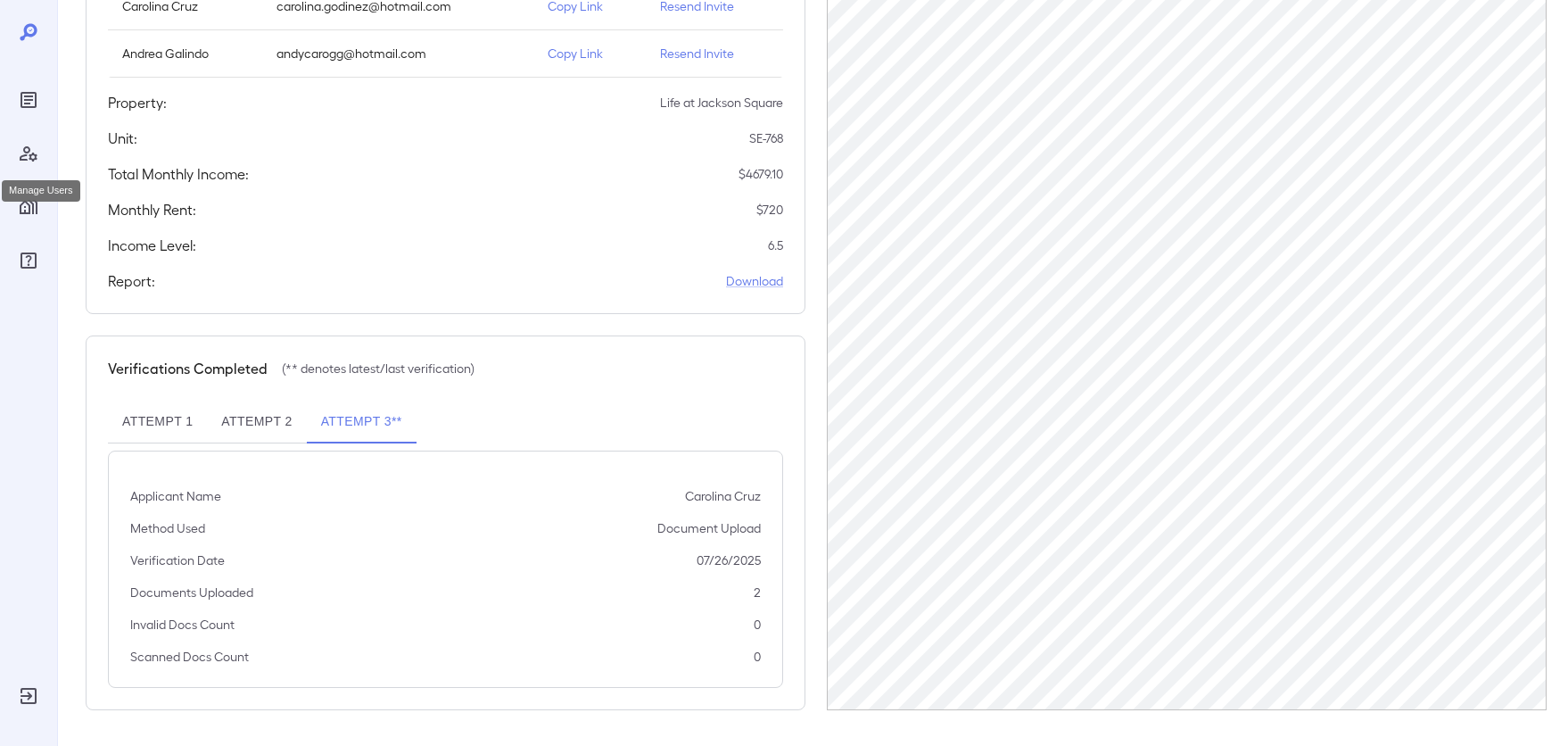 click 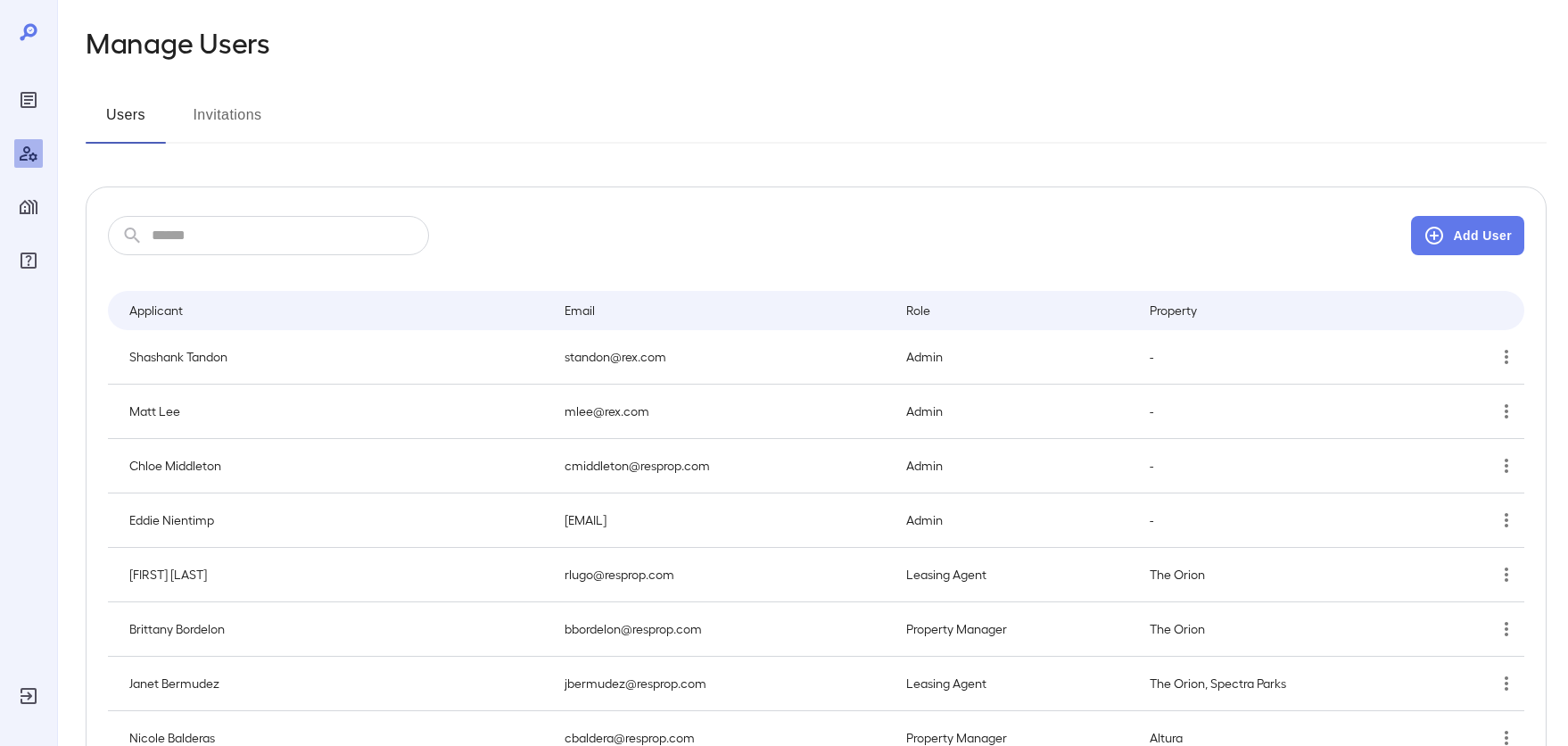 click at bounding box center (290, 236) 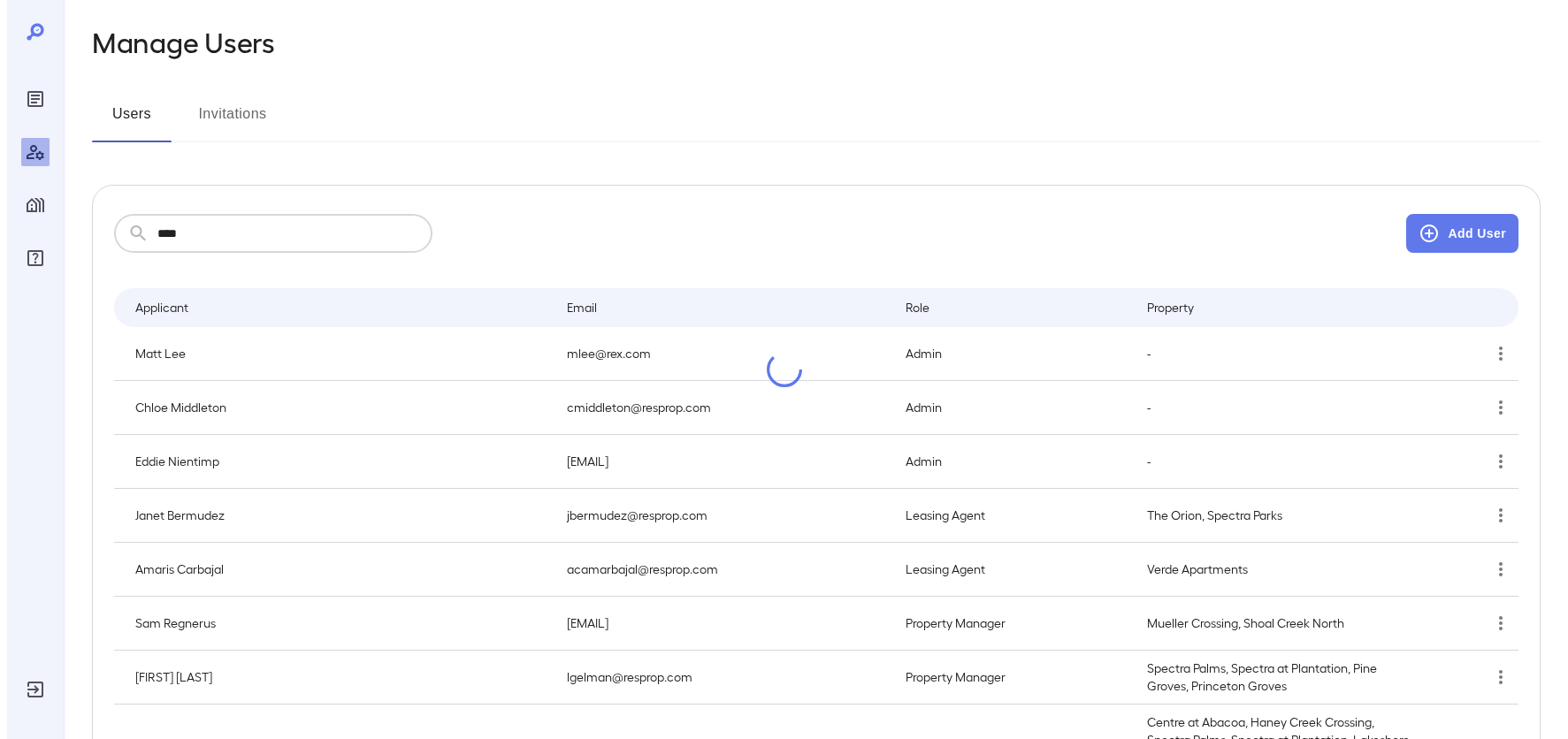 scroll, scrollTop: 0, scrollLeft: 0, axis: both 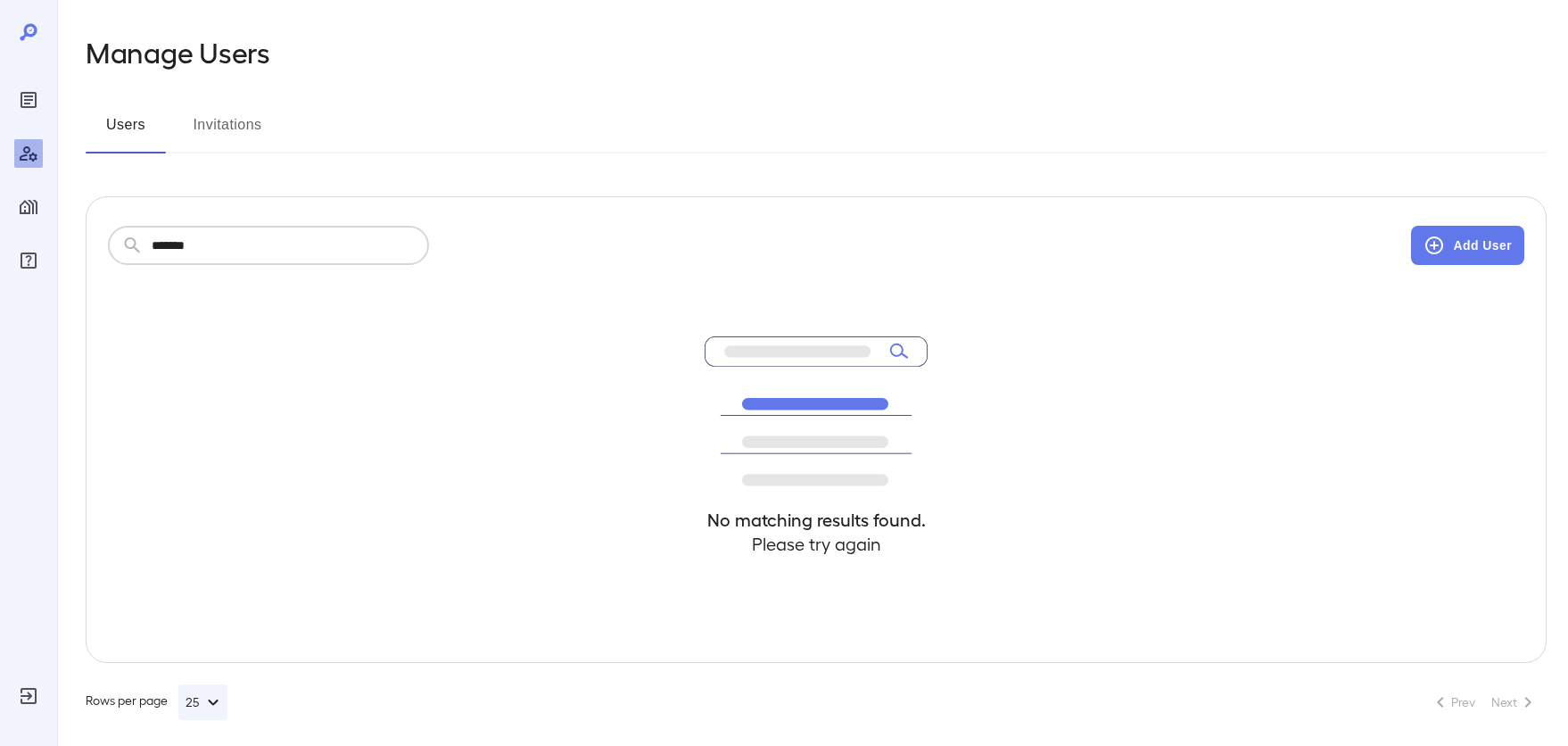 type on "*******" 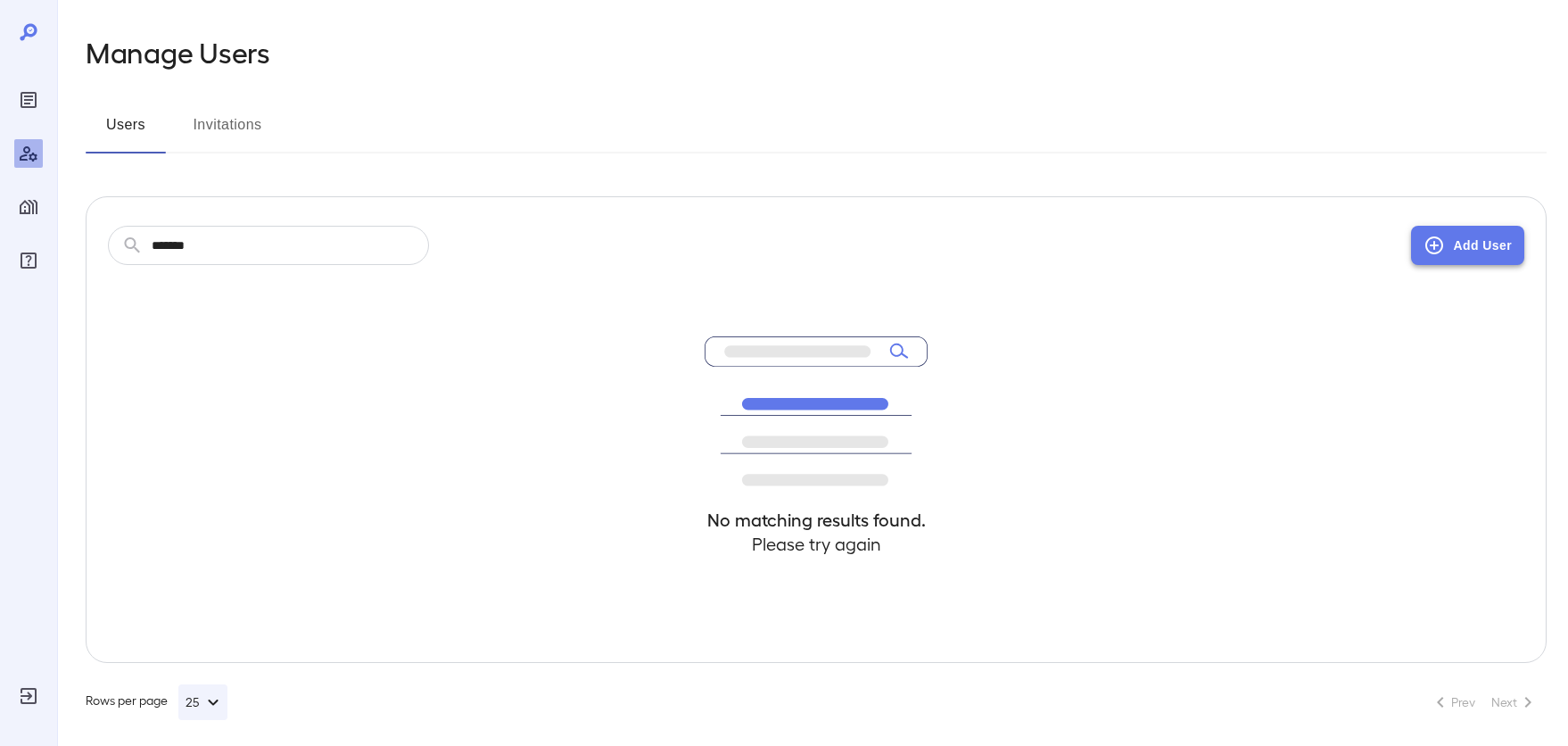 click on "Add User" at bounding box center (1467, 245) 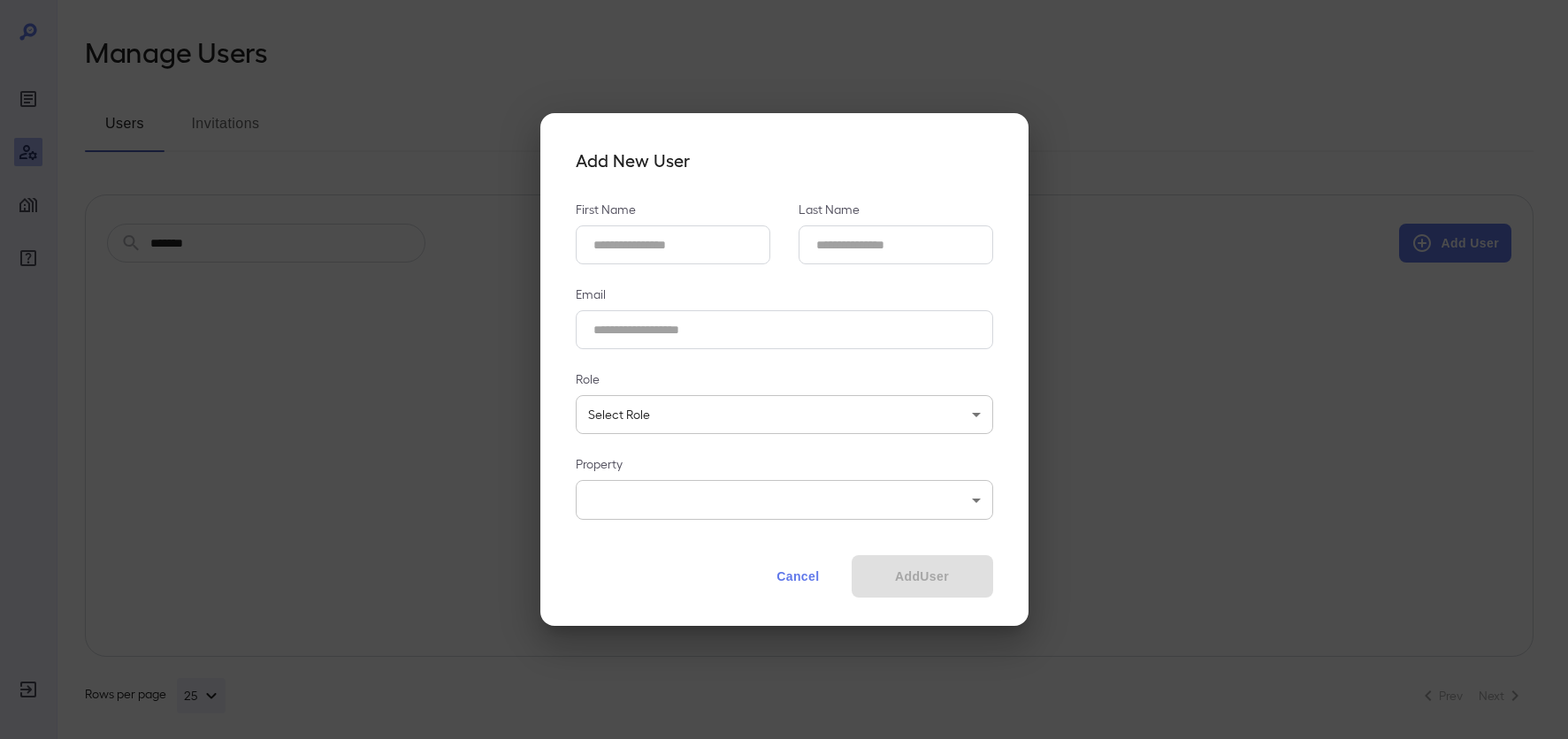 click on "First Name" at bounding box center [673, 245] 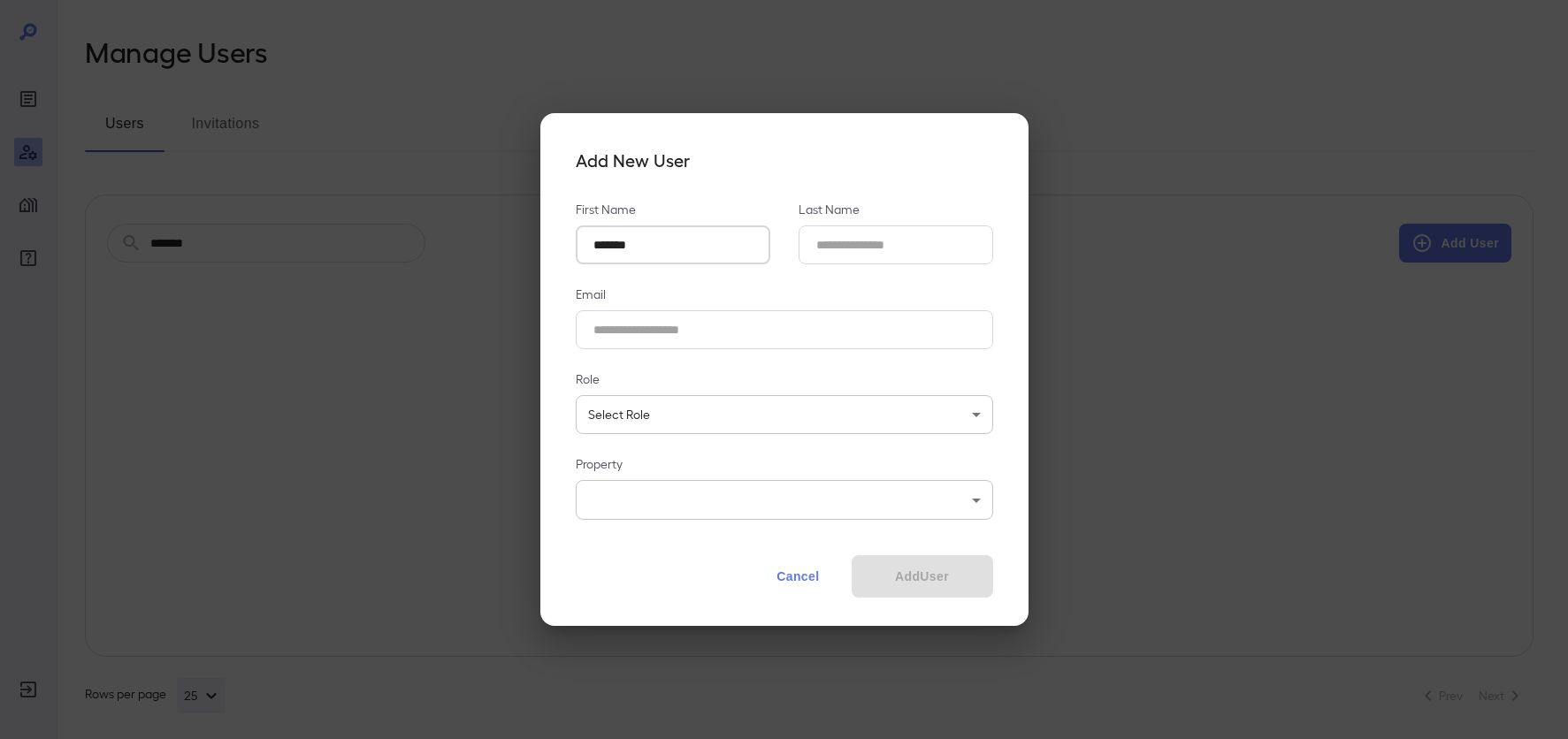 type on "*******" 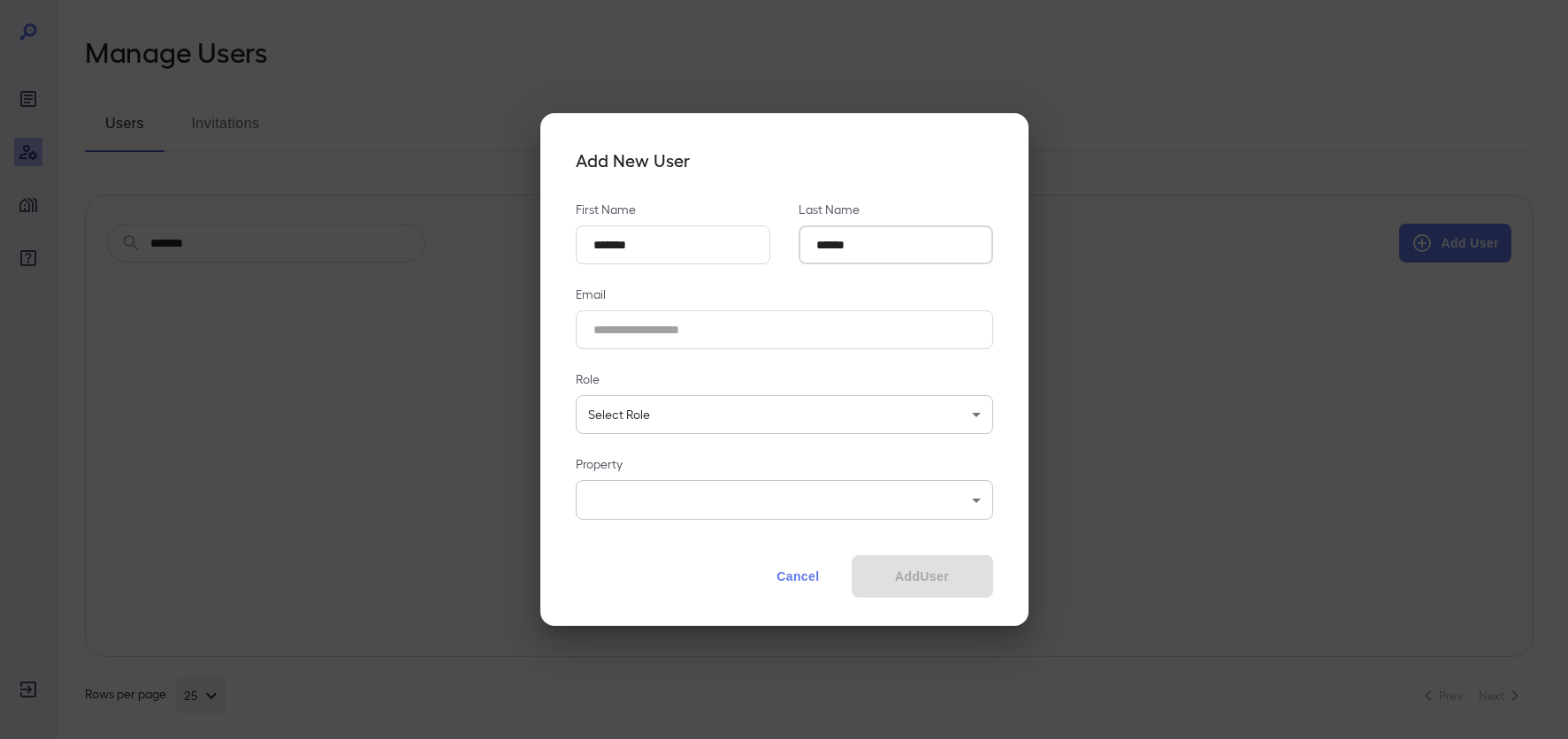 type on "******" 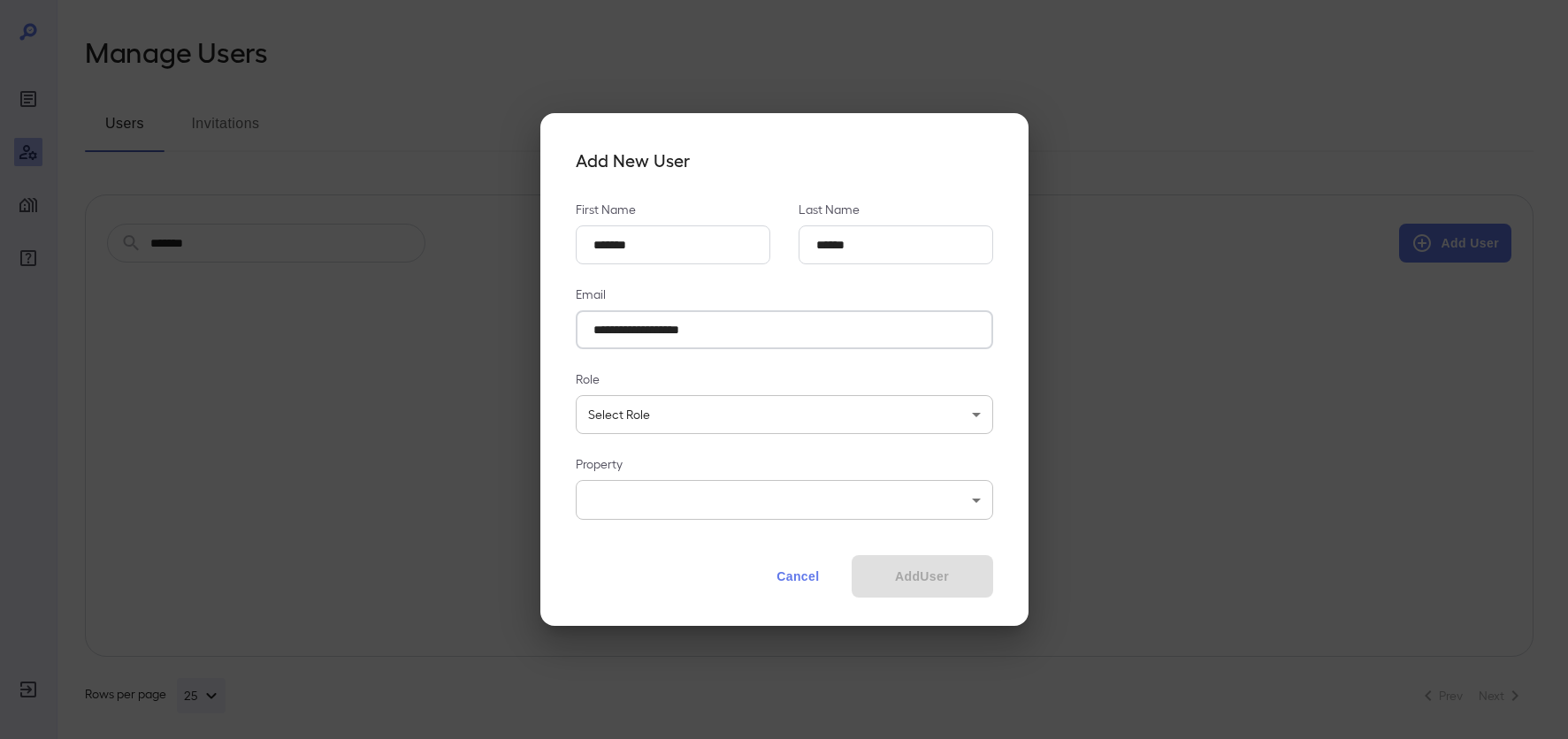 type on "**********" 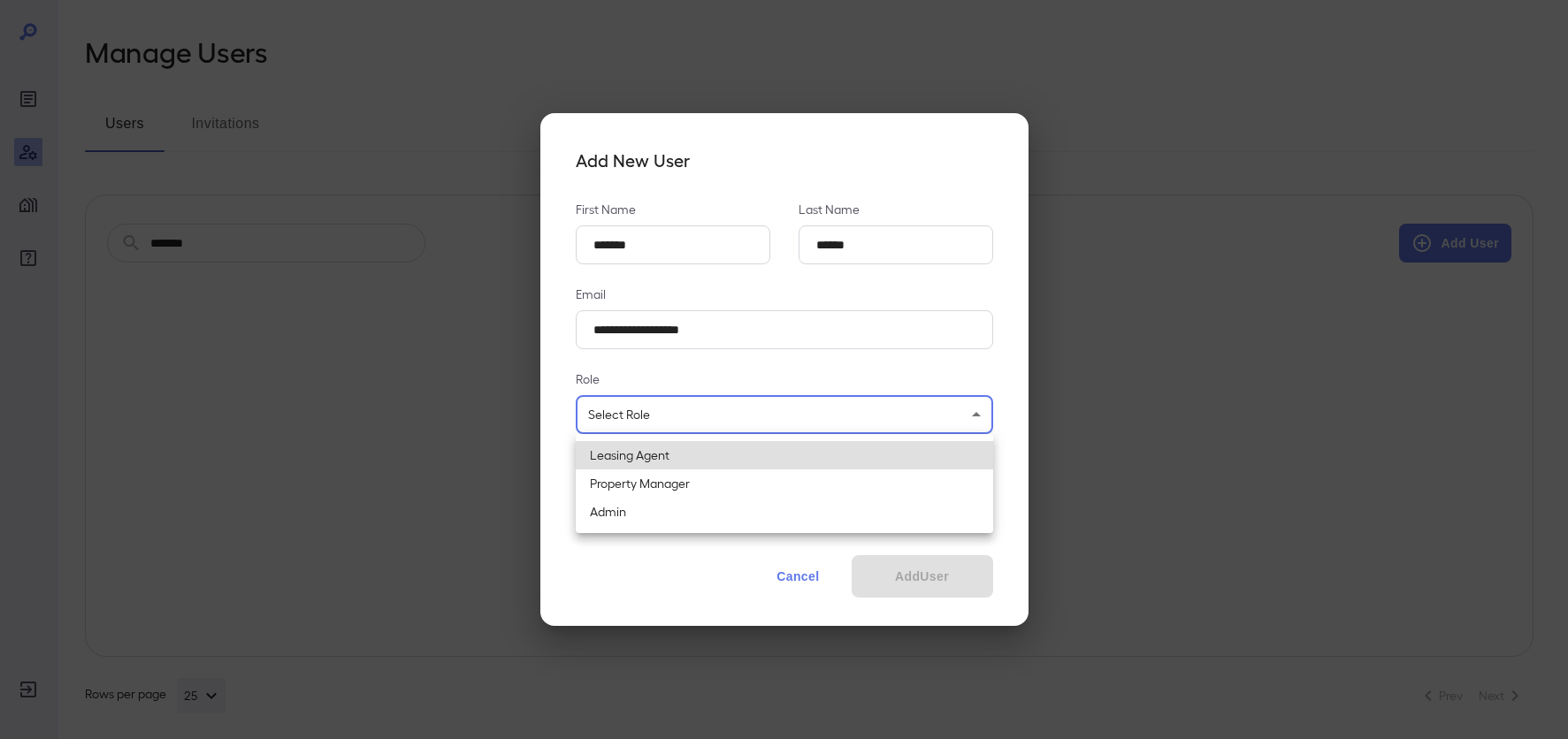 click on "Property Manager" at bounding box center [784, 484] 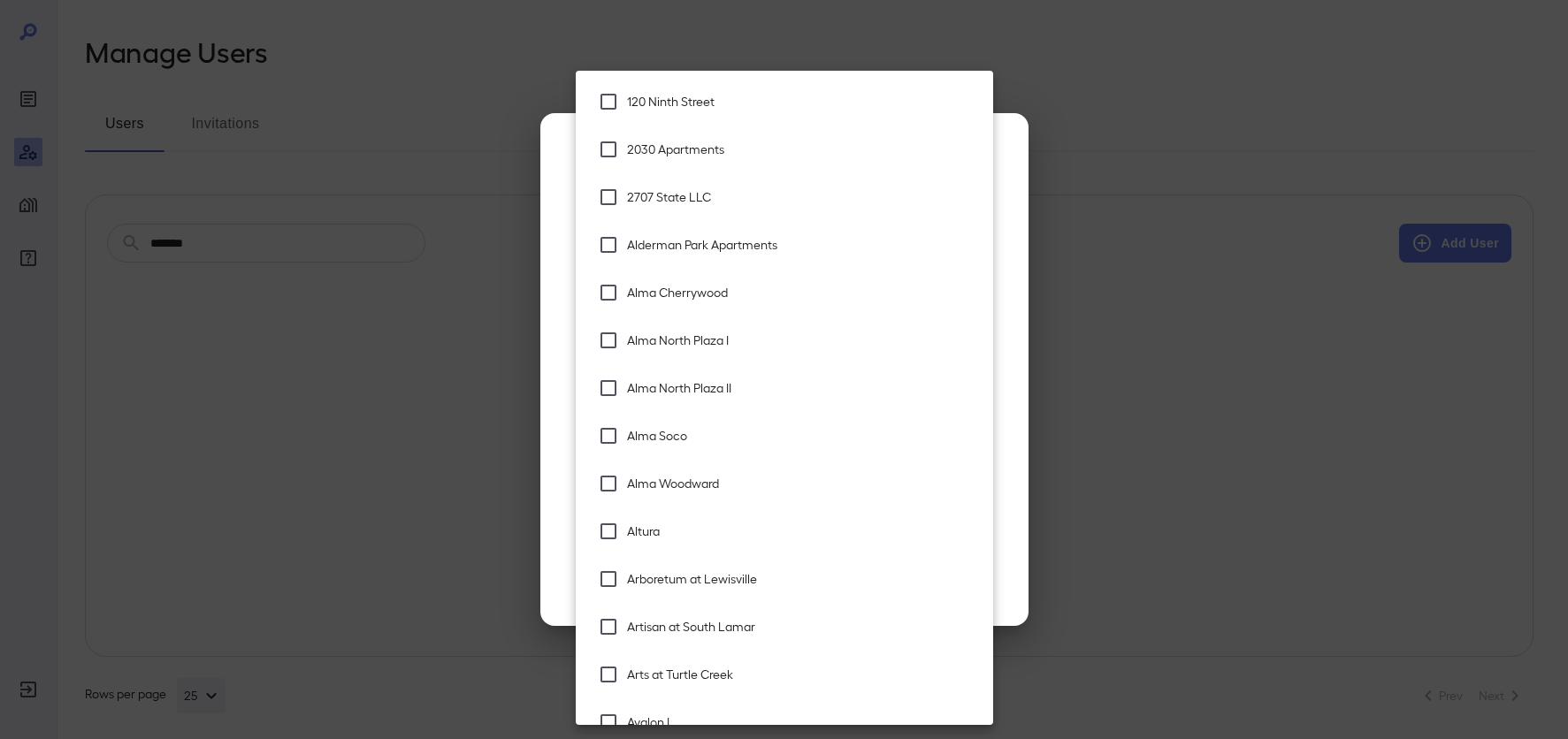 click on "**********" at bounding box center [784, 370] 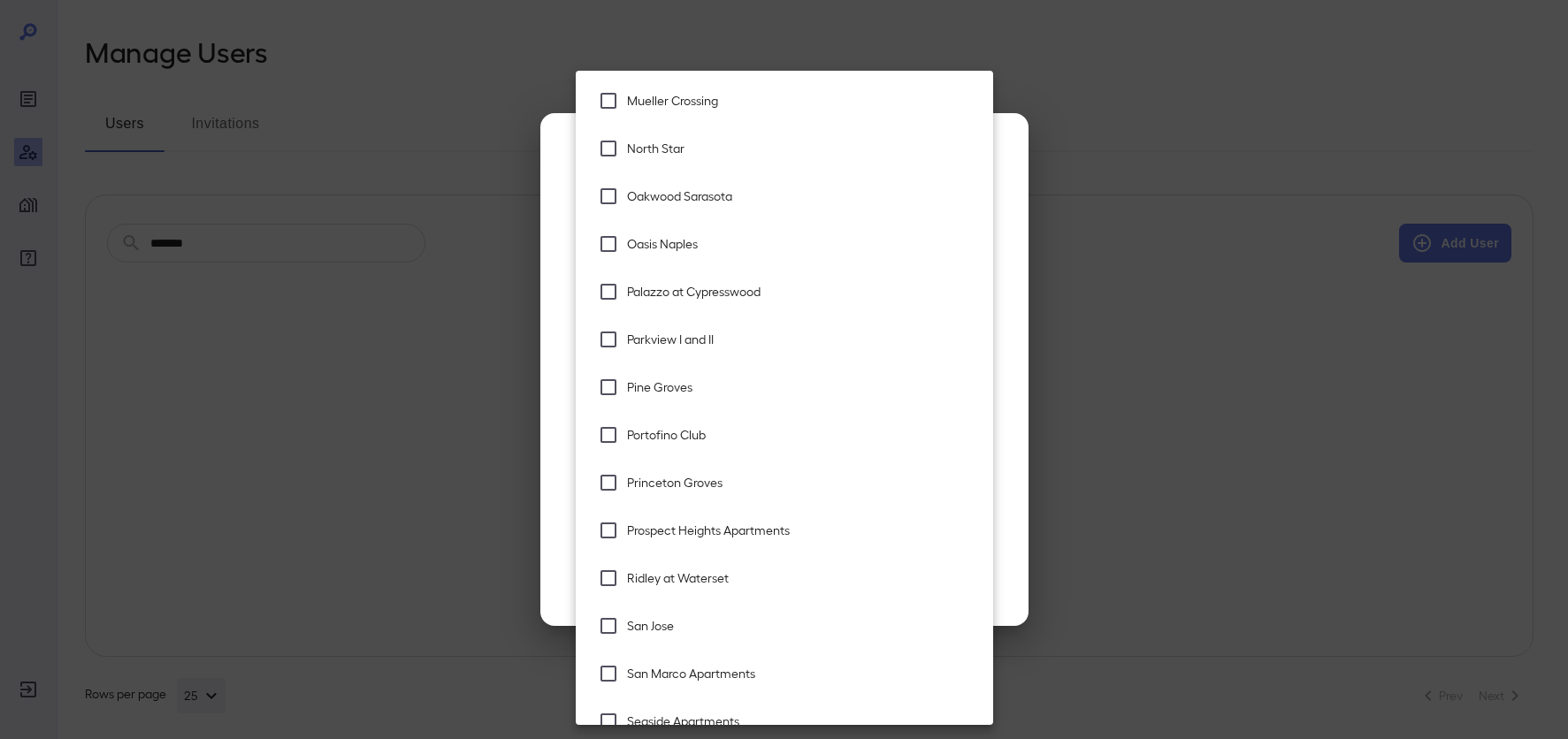 scroll, scrollTop: 2387, scrollLeft: 0, axis: vertical 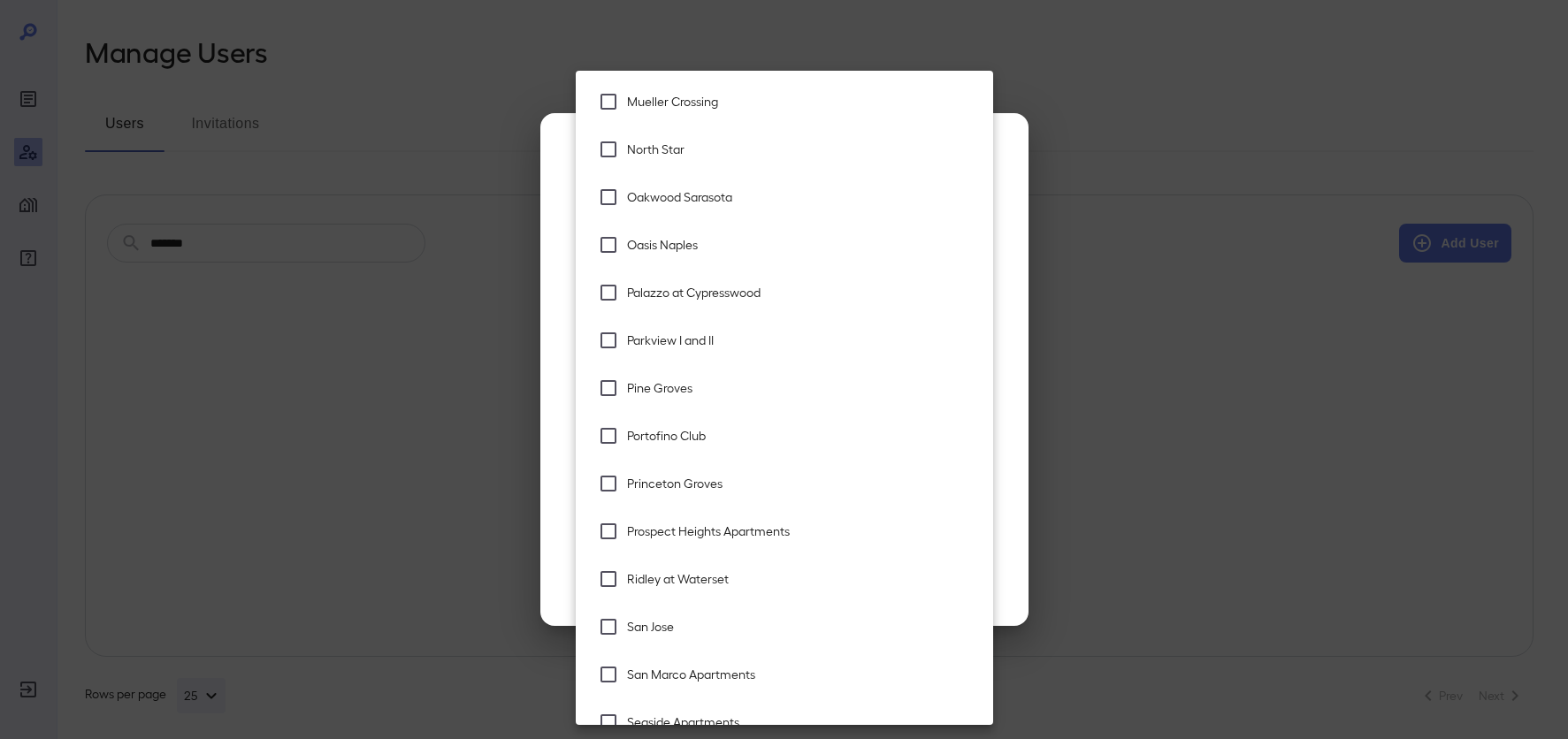 click on "Parkview I and II" at bounding box center (803, 340) 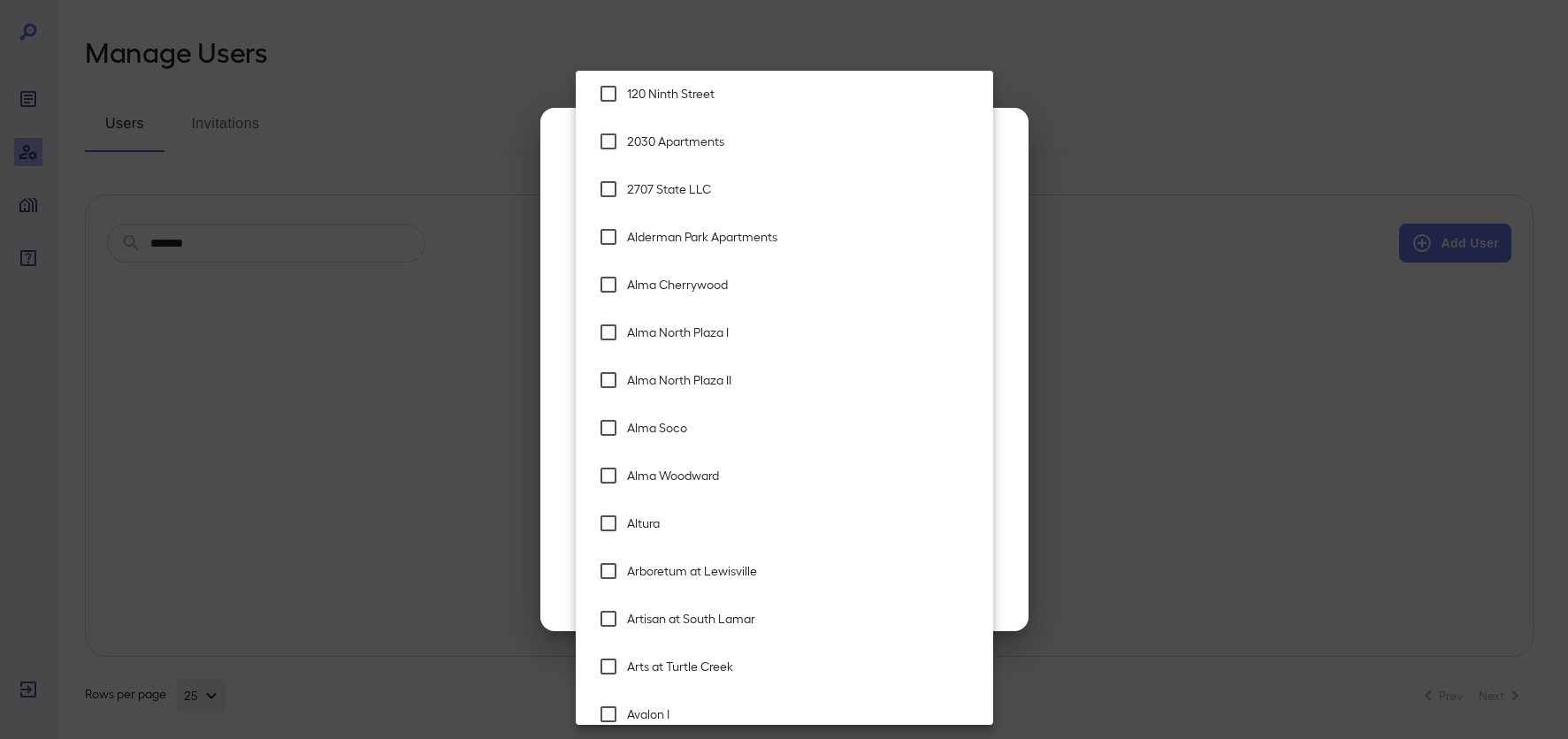 scroll, scrollTop: 0, scrollLeft: 0, axis: both 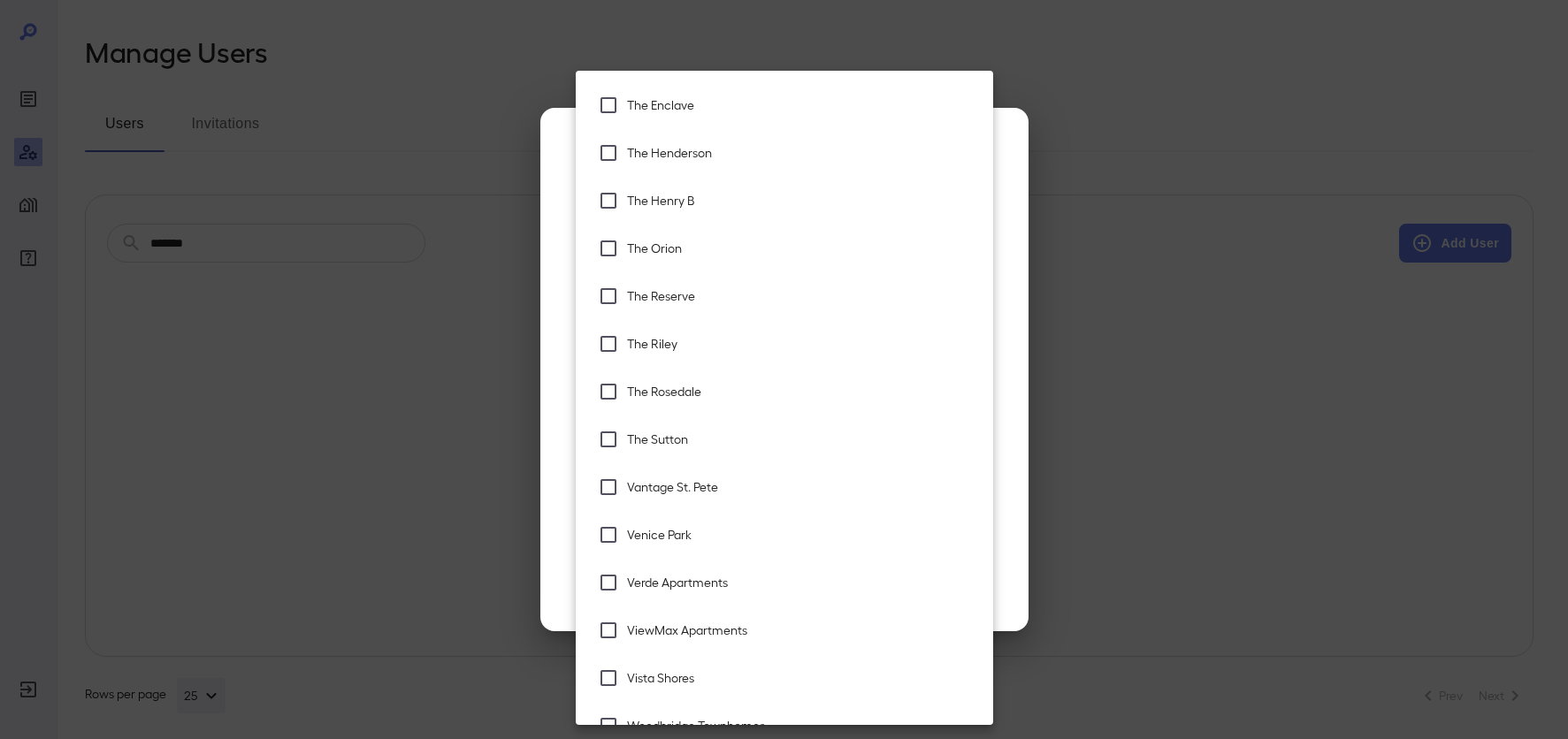 click on "ViewMax Apartments" at bounding box center (803, 630) 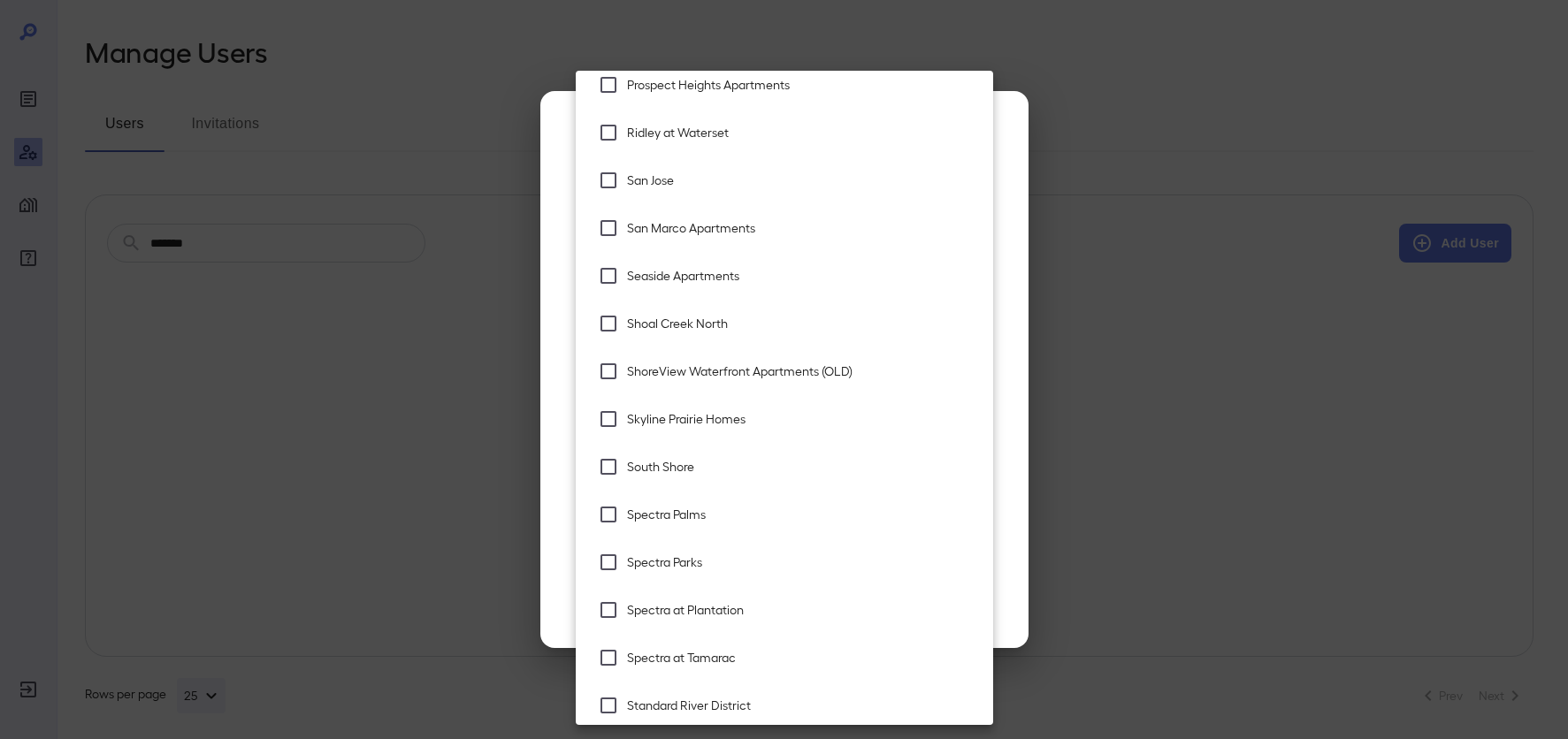 scroll, scrollTop: 2829, scrollLeft: 0, axis: vertical 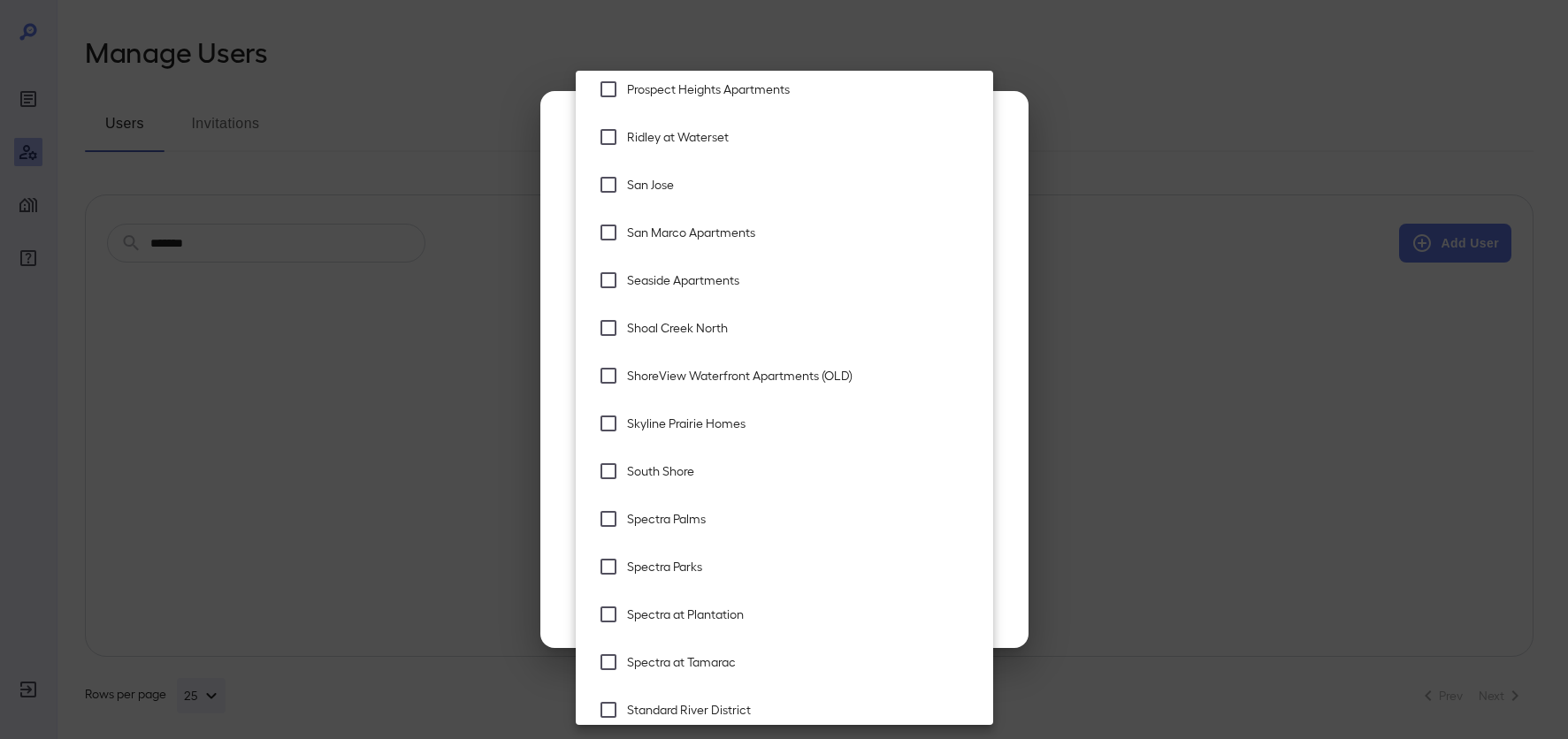 click on "San Marco Apartments" at bounding box center (803, 232) 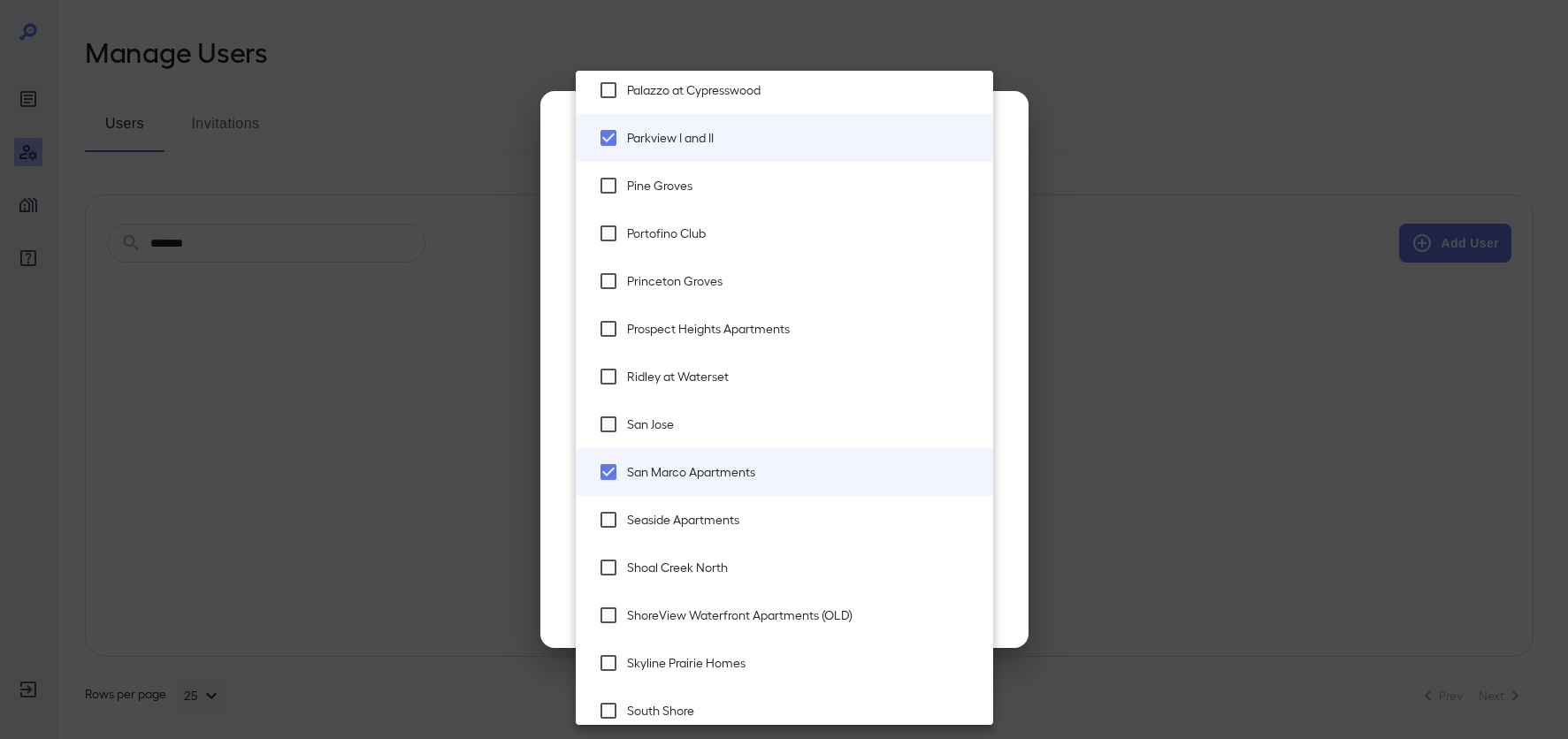 scroll, scrollTop: 2475, scrollLeft: 0, axis: vertical 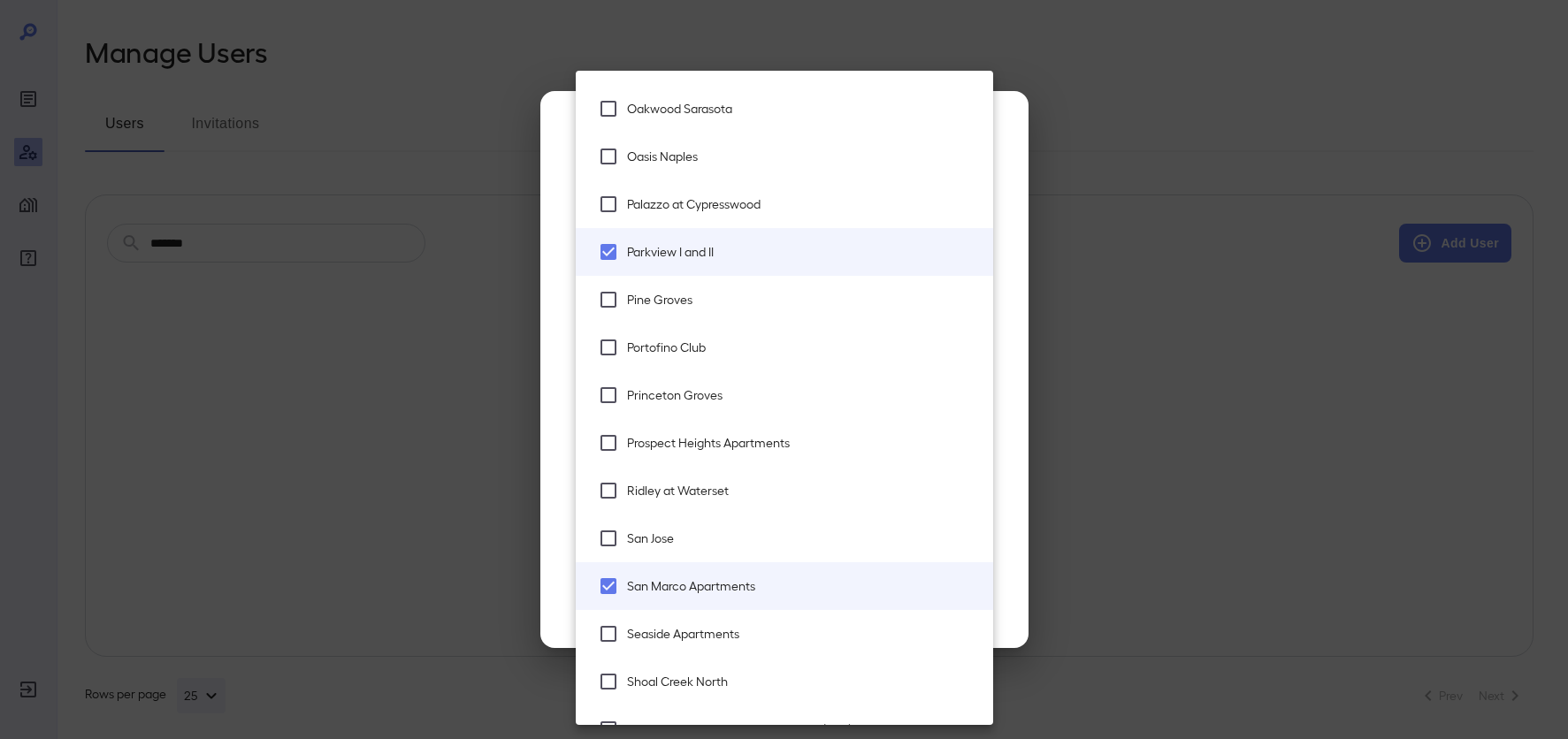 click on "Princeton Groves" at bounding box center (803, 395) 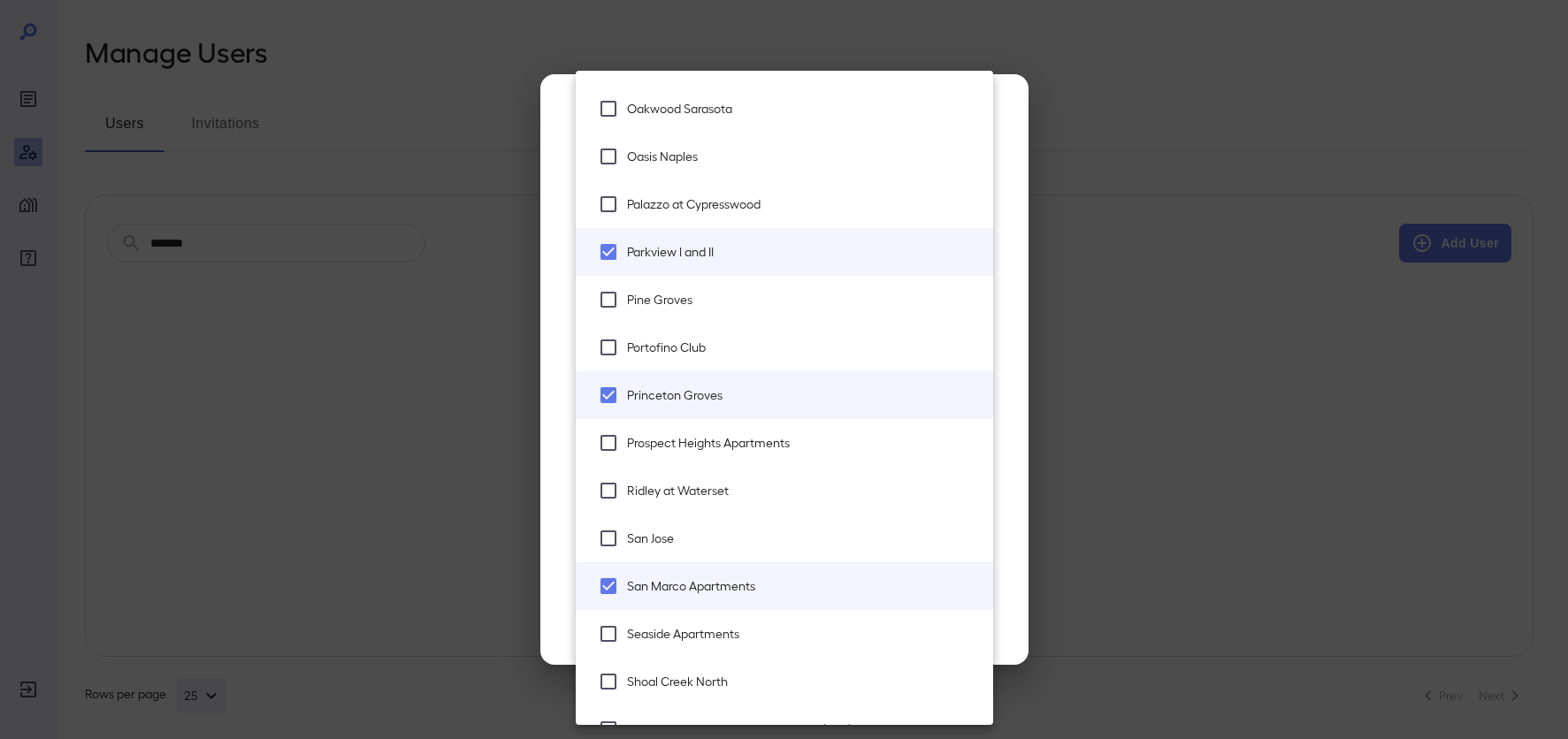 click on "Pine Groves" at bounding box center (803, 300) 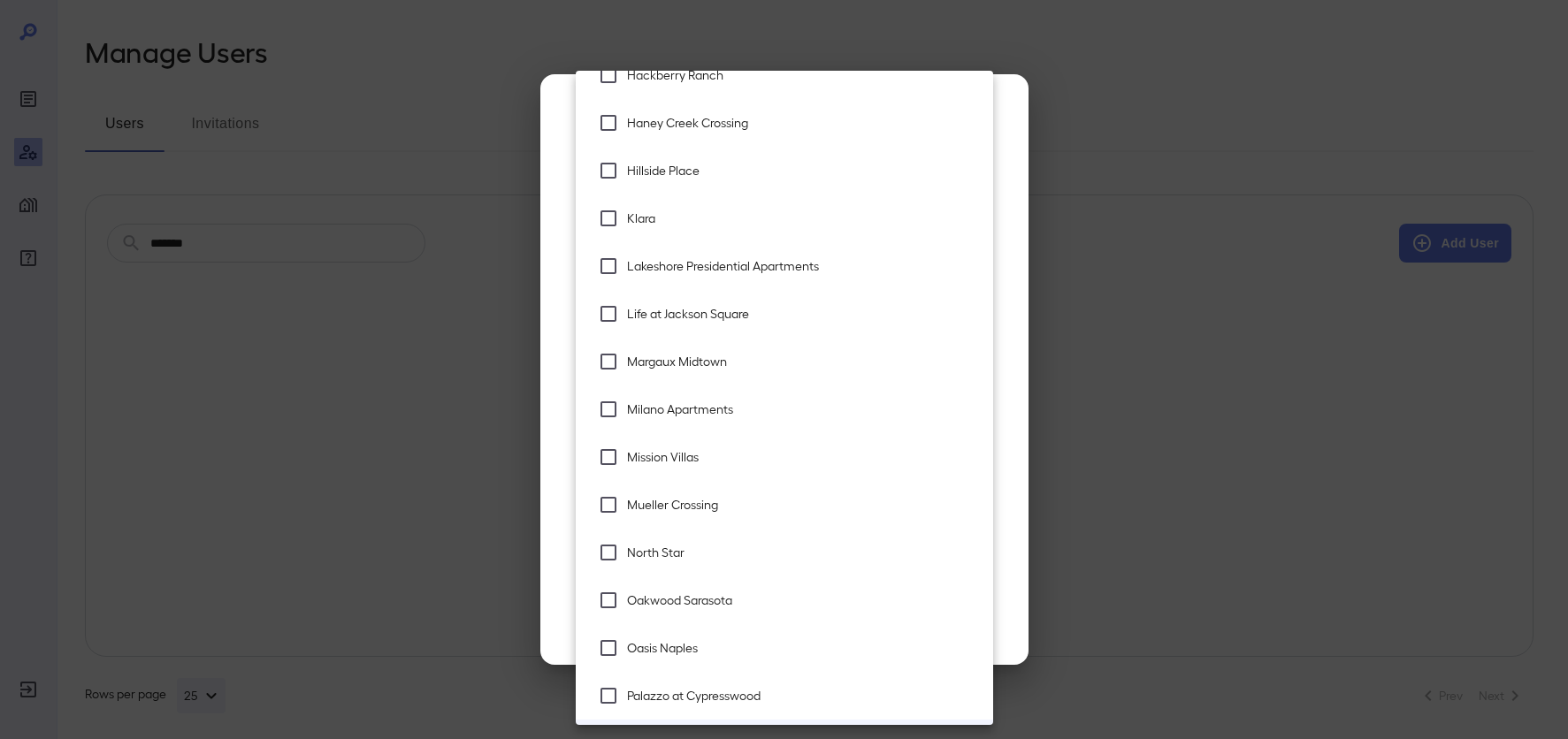 scroll, scrollTop: 1856, scrollLeft: 0, axis: vertical 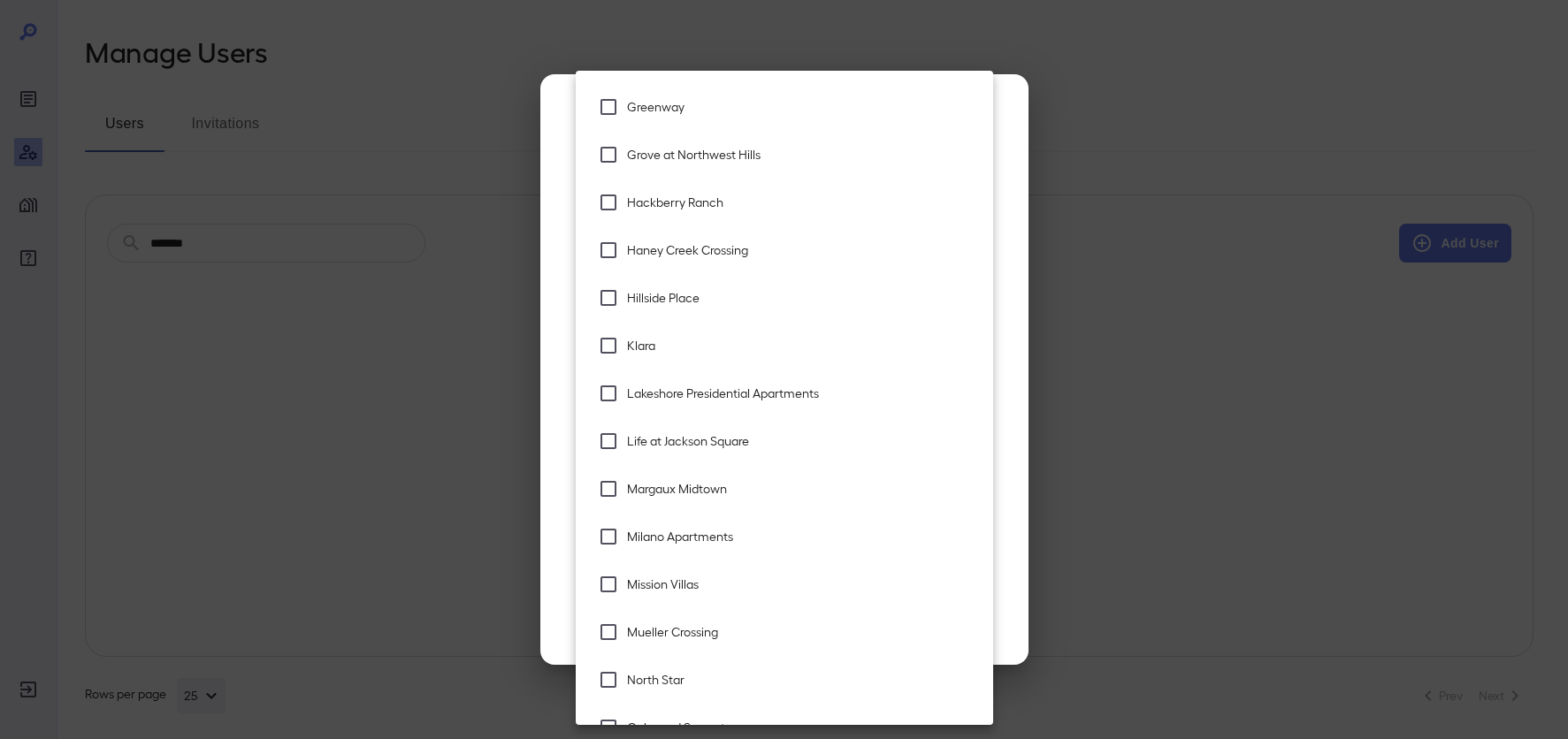 click on "Haney Creek Crossing" at bounding box center [784, 250] 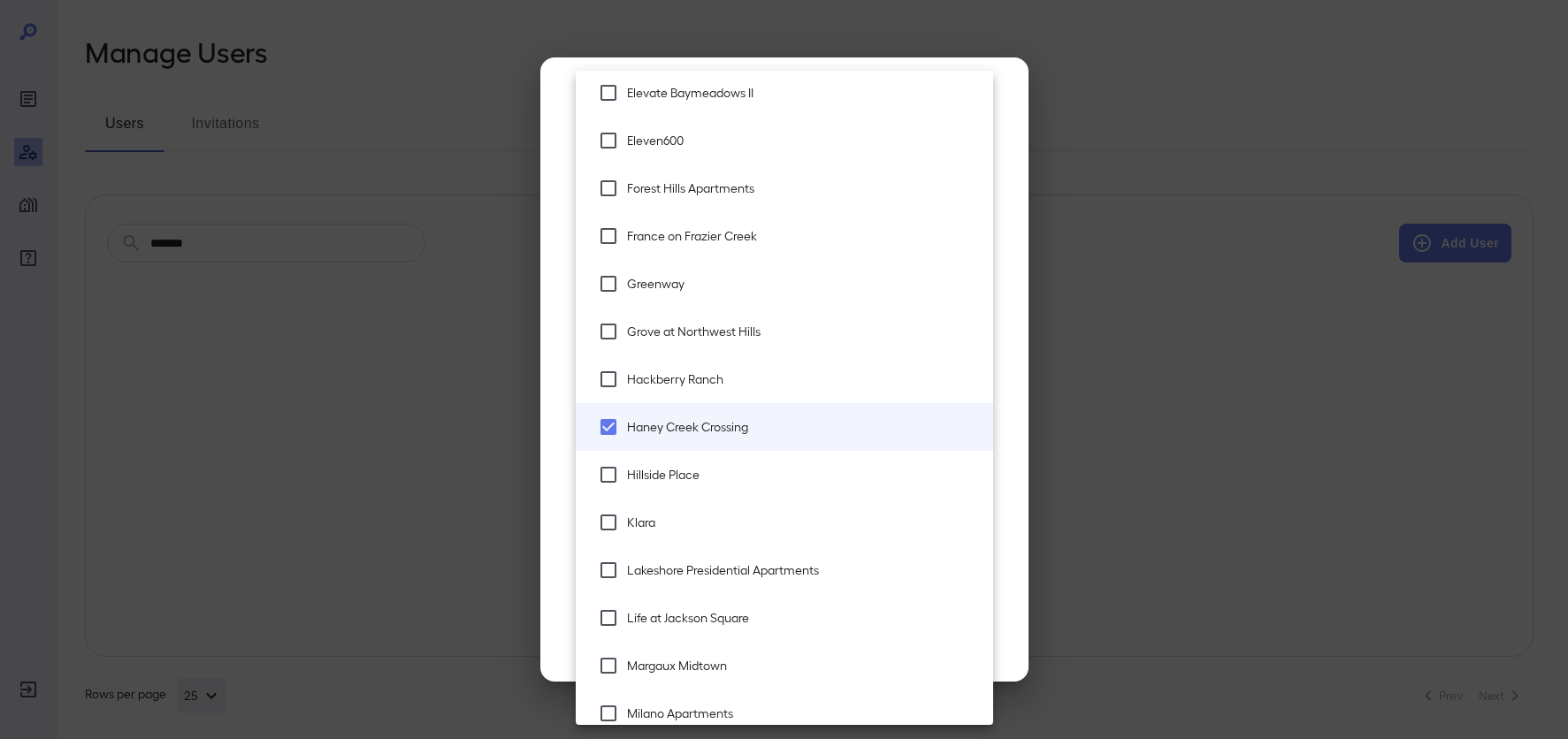 click on "France on Frazier Creek" at bounding box center (803, 236) 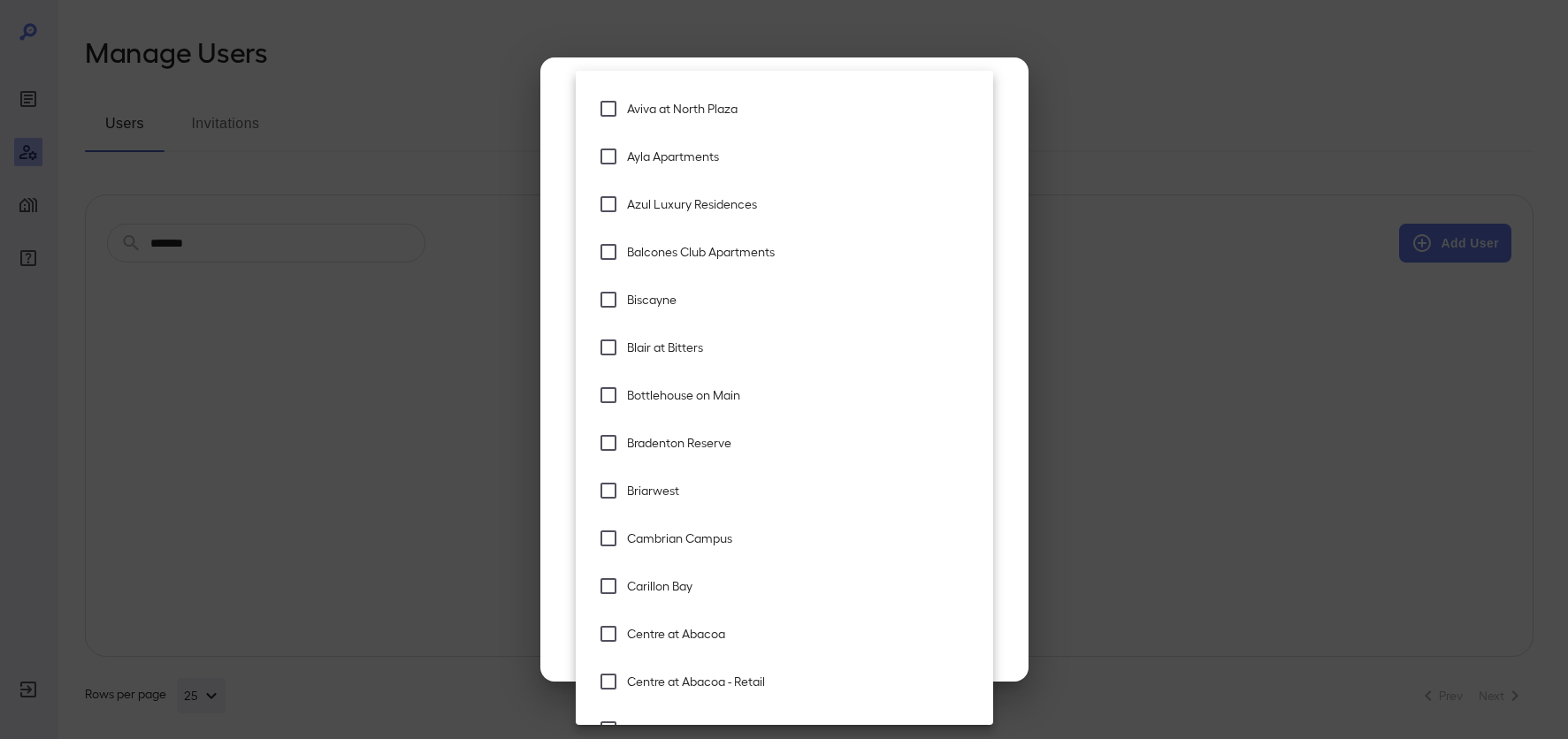 scroll, scrollTop: 619, scrollLeft: 0, axis: vertical 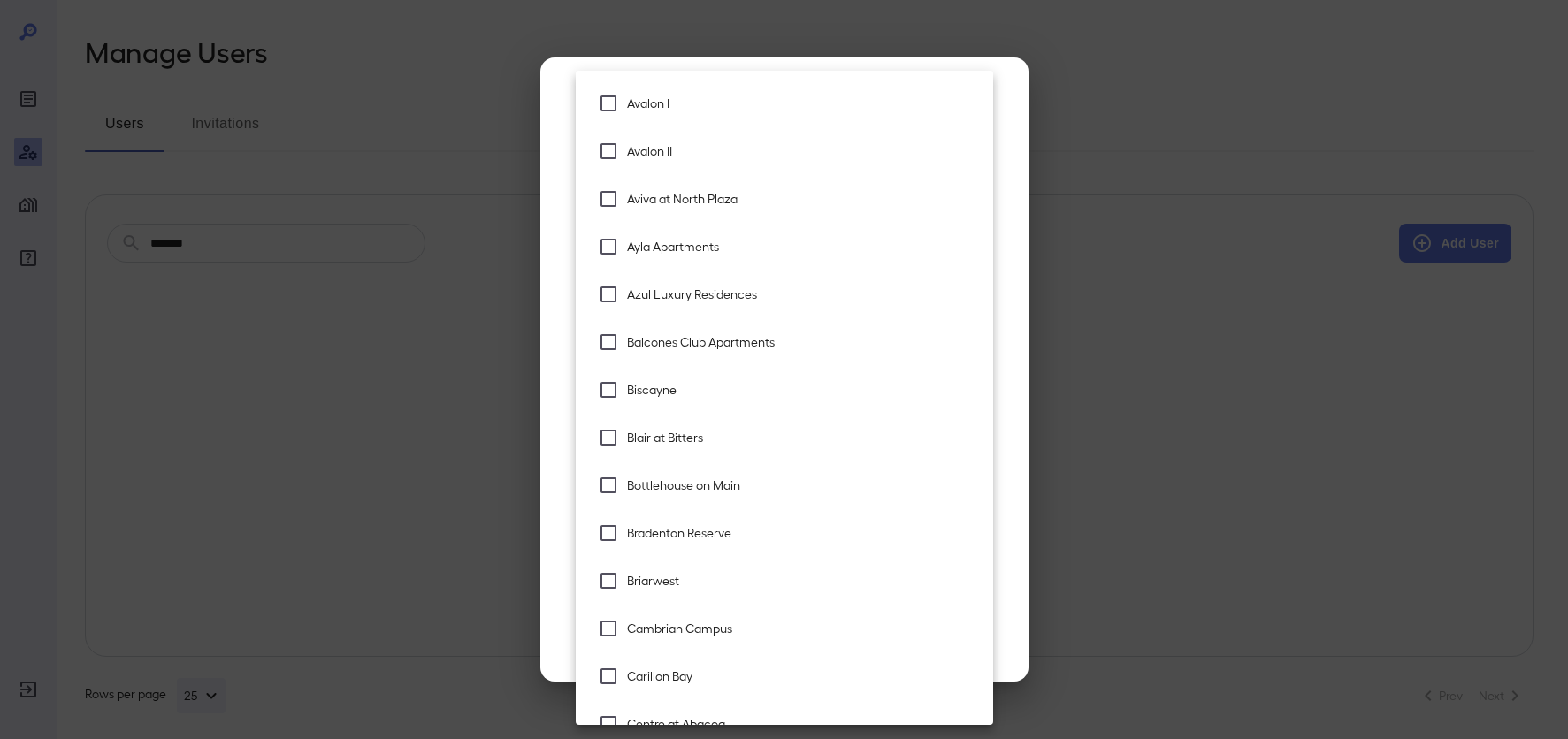 click on "Azul Luxury Residences" at bounding box center (803, 294) 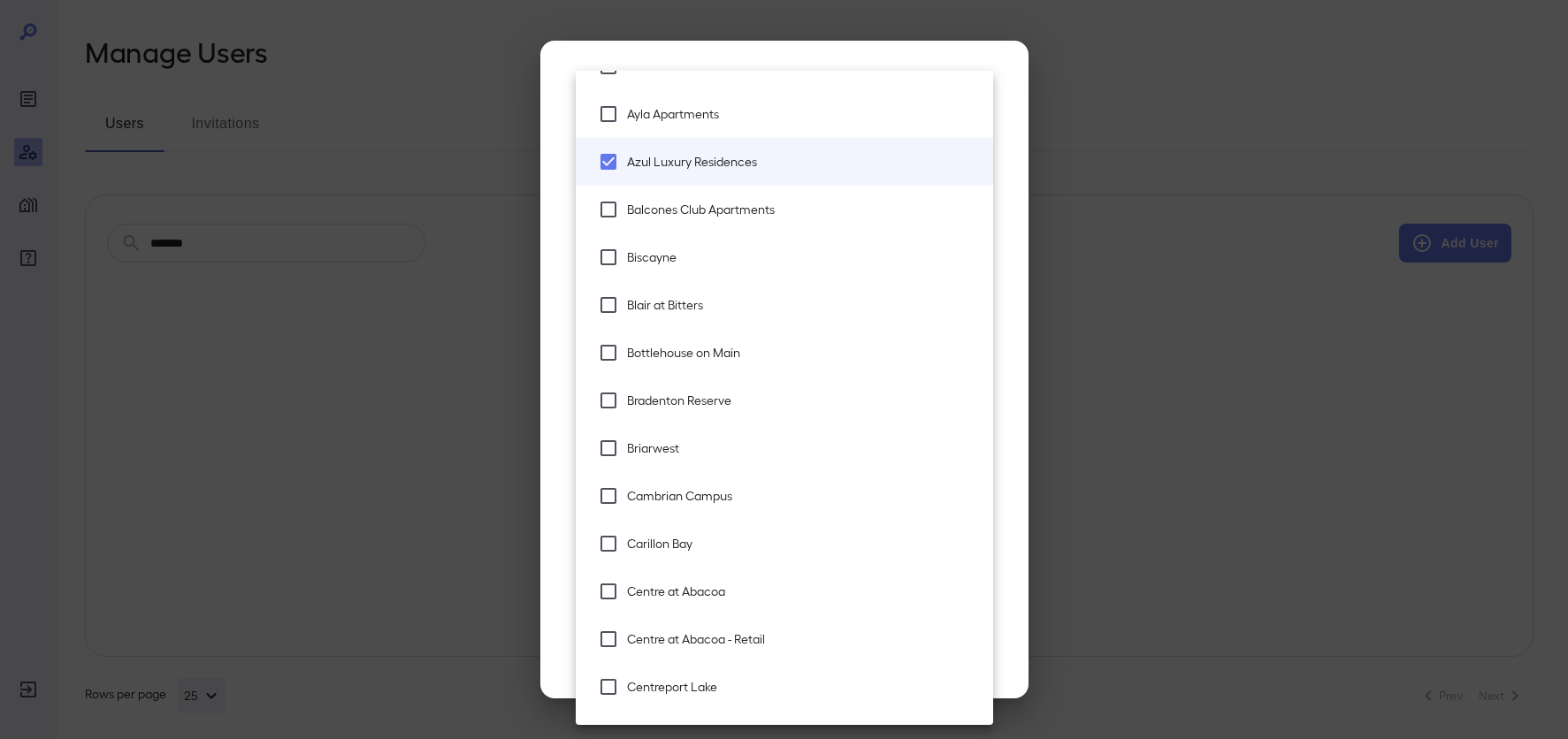 scroll, scrollTop: 884, scrollLeft: 0, axis: vertical 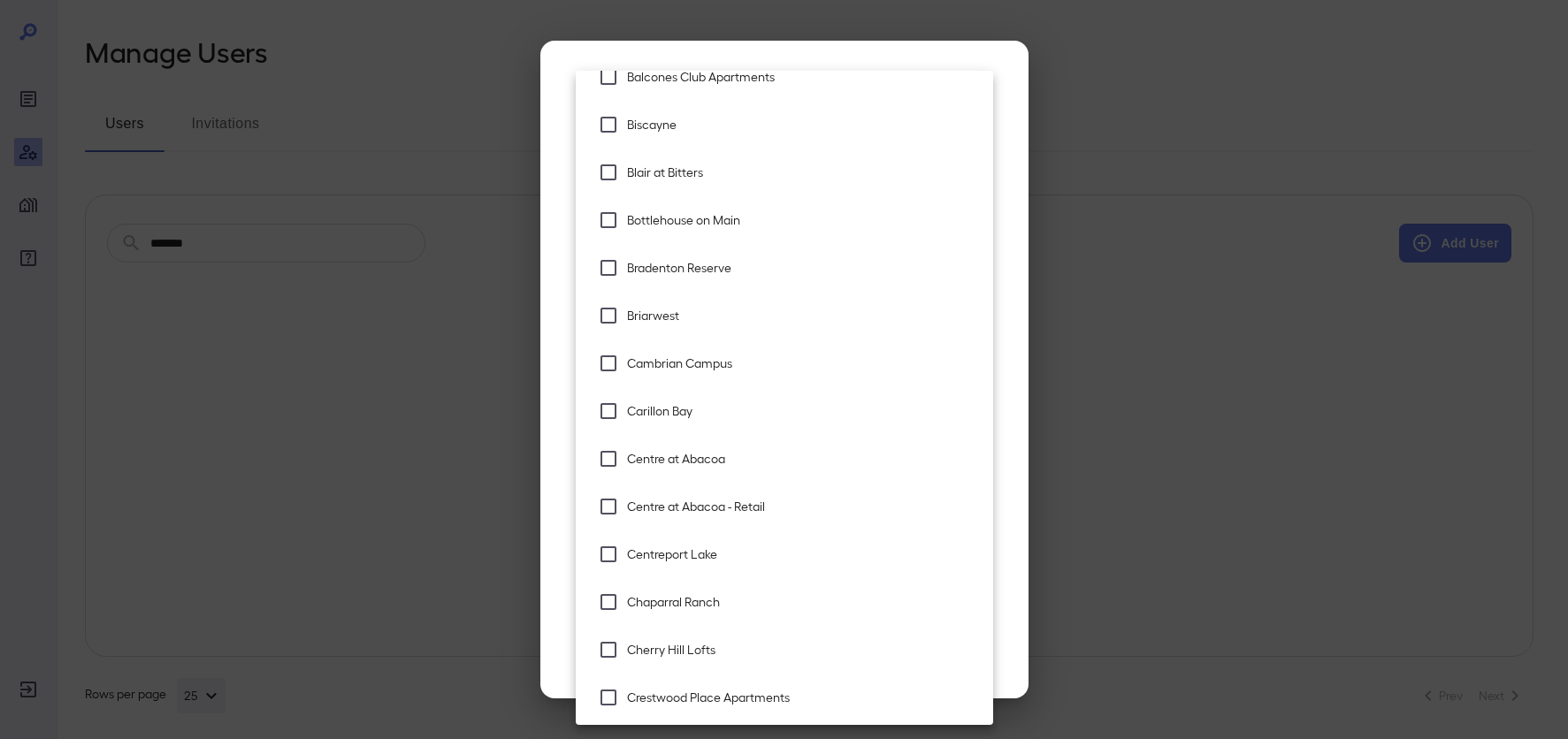 click on "Centre at Abacoa" at bounding box center (803, 459) 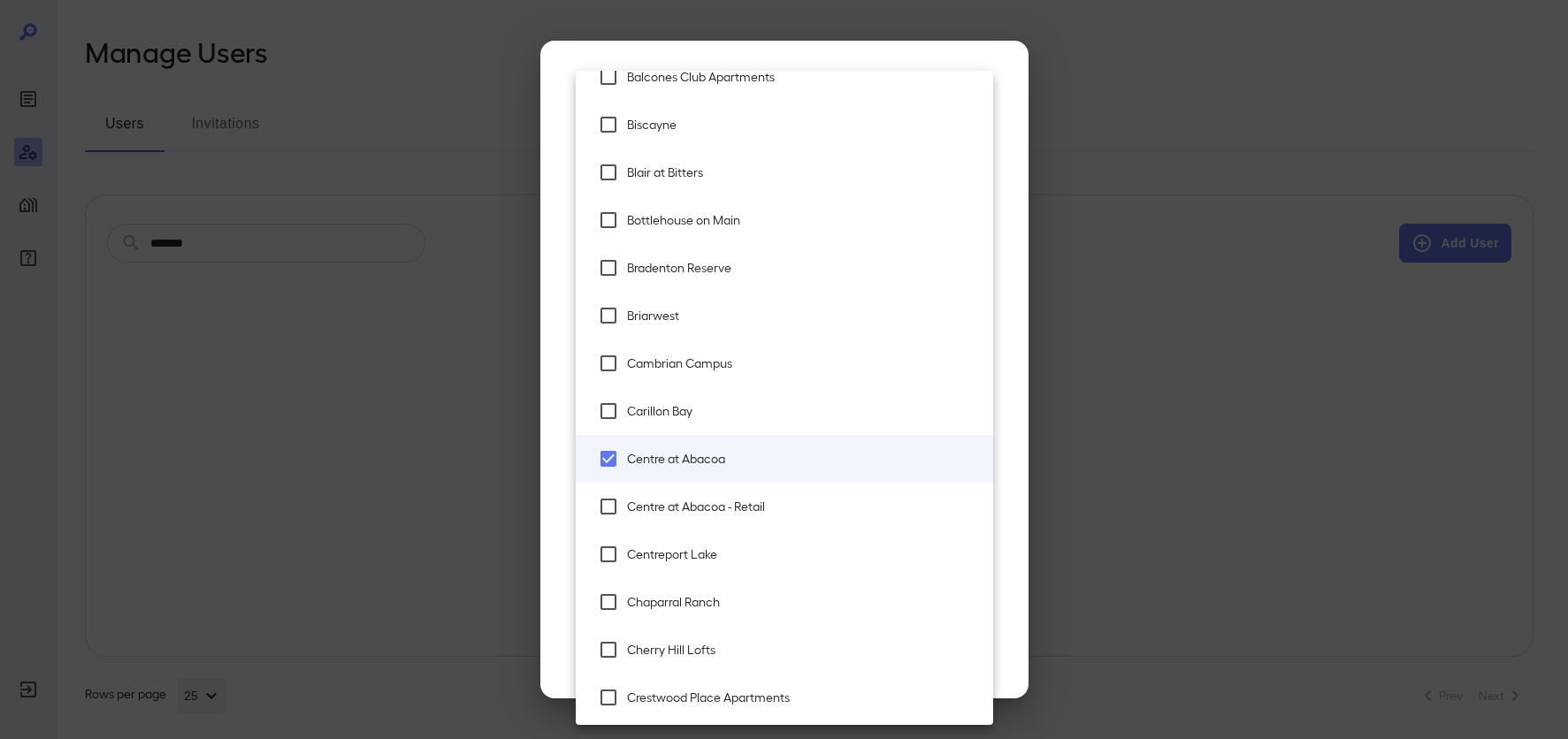 click on "Centre at Abacoa - Retail" at bounding box center (803, 507) 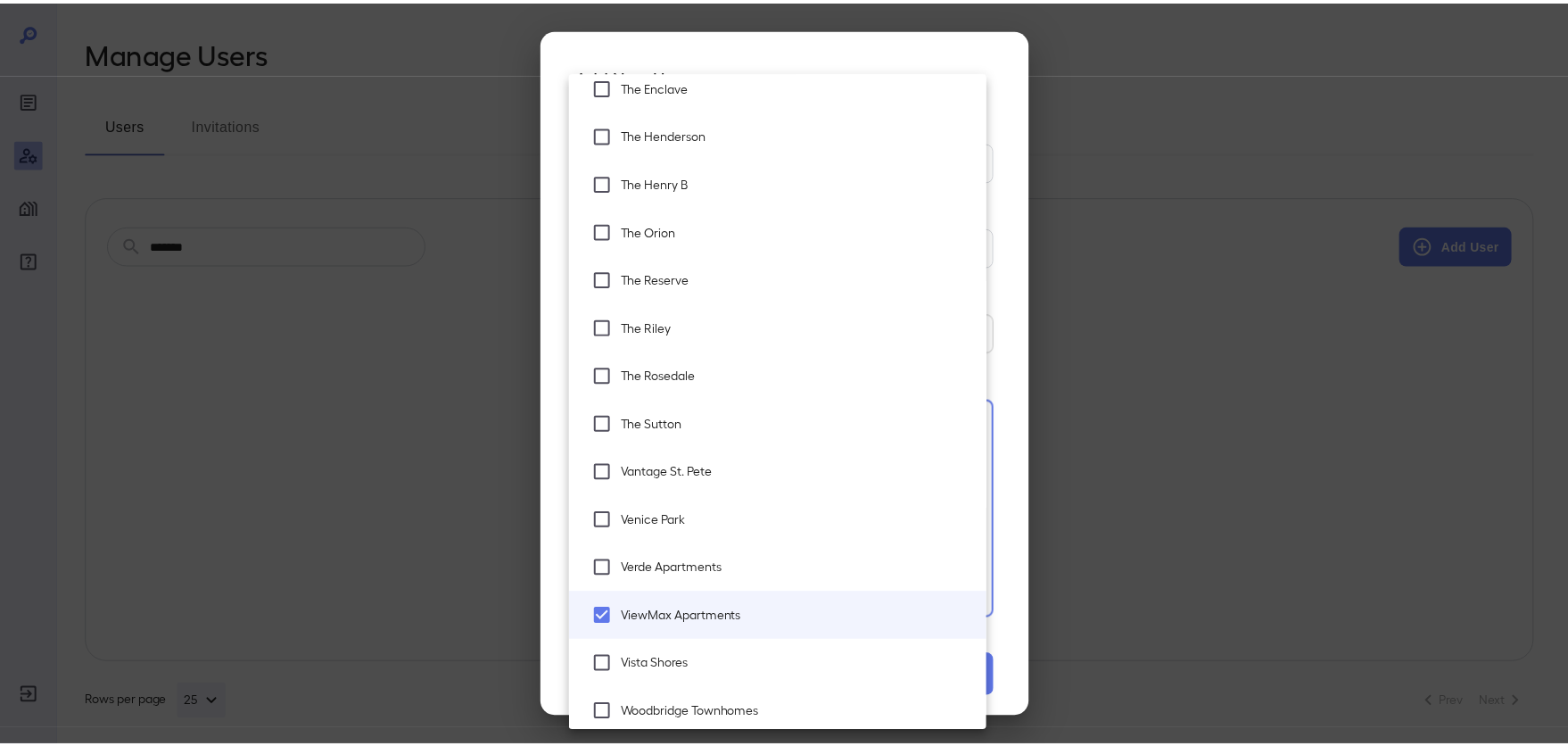 scroll, scrollTop: 3787, scrollLeft: 0, axis: vertical 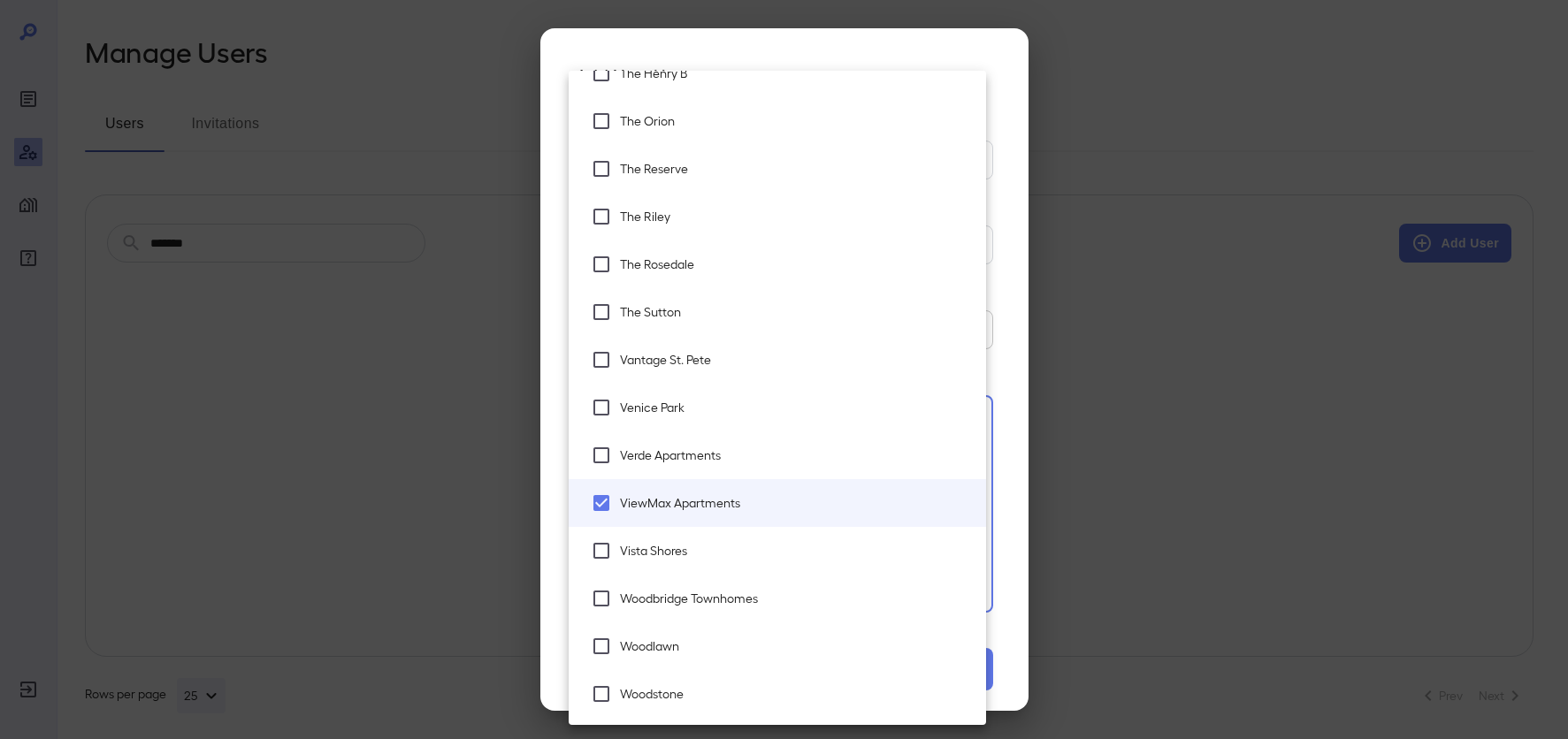 click at bounding box center (784, 370) 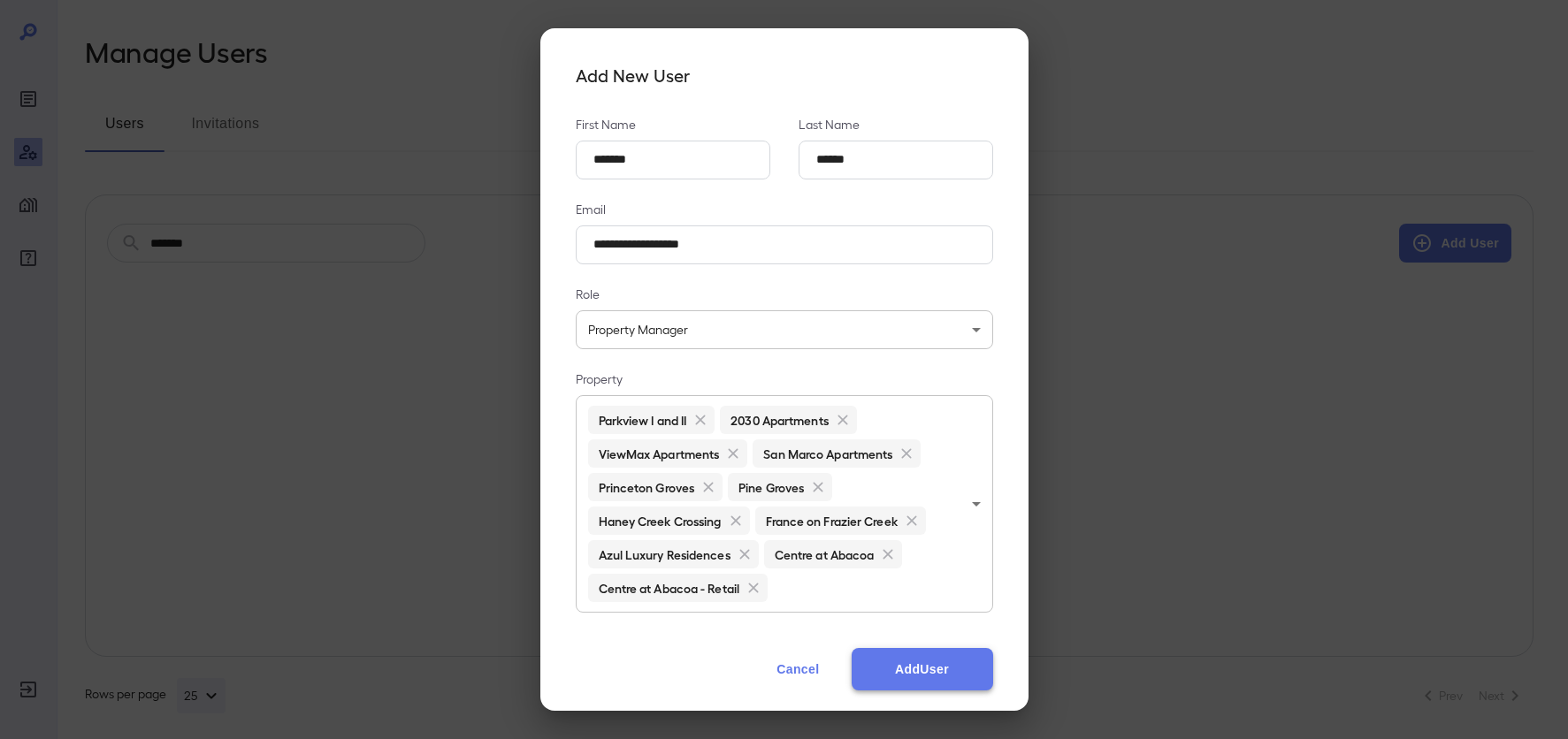 click on "Add  User" at bounding box center [922, 669] 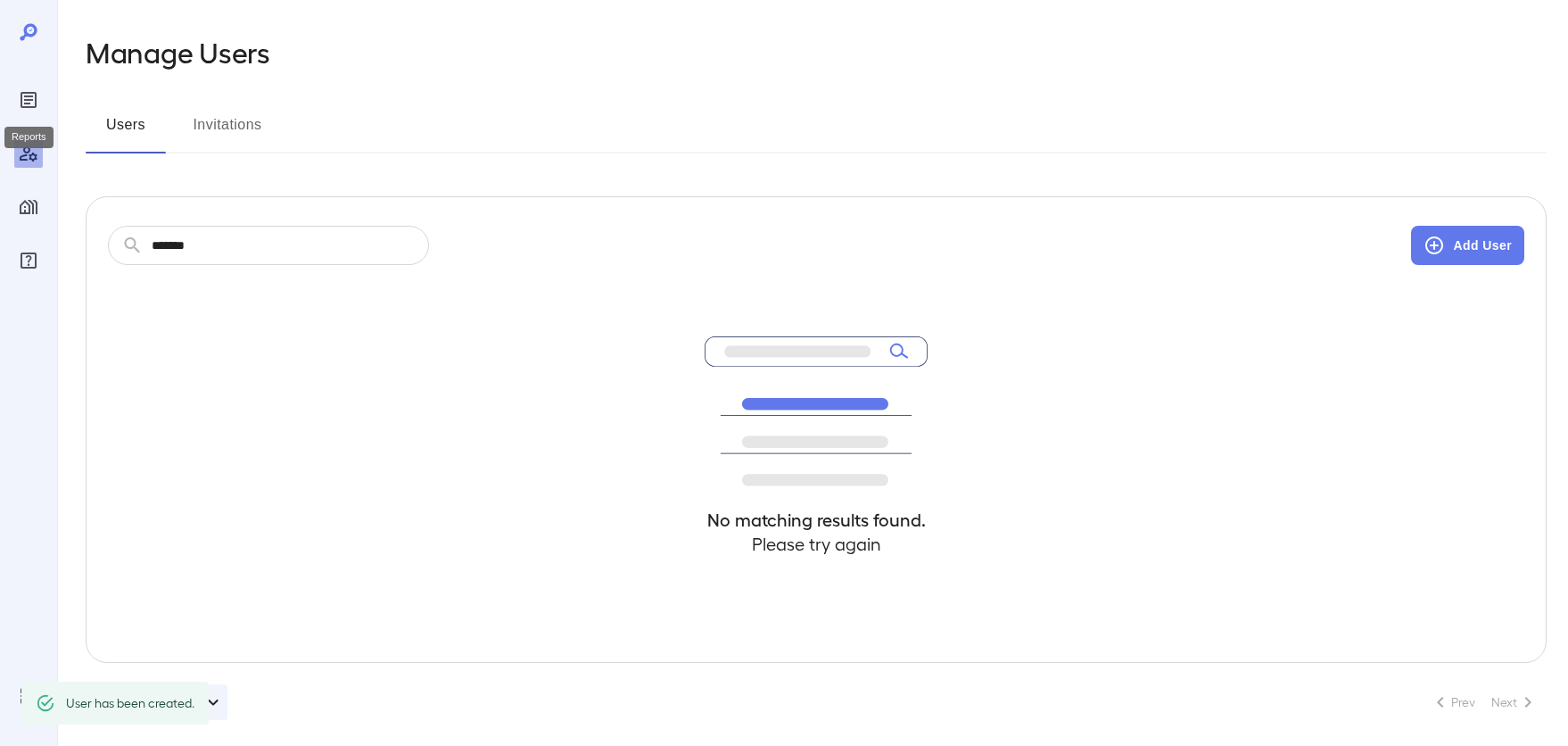 click at bounding box center (29, 100) 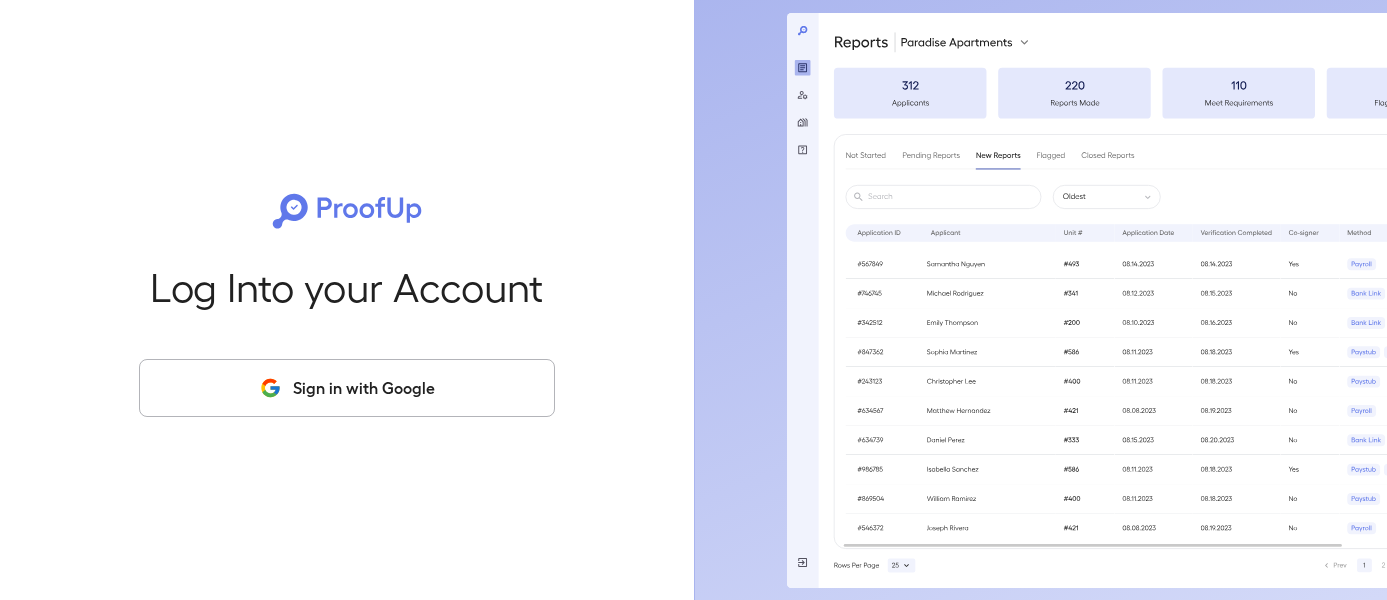 scroll, scrollTop: 0, scrollLeft: 0, axis: both 